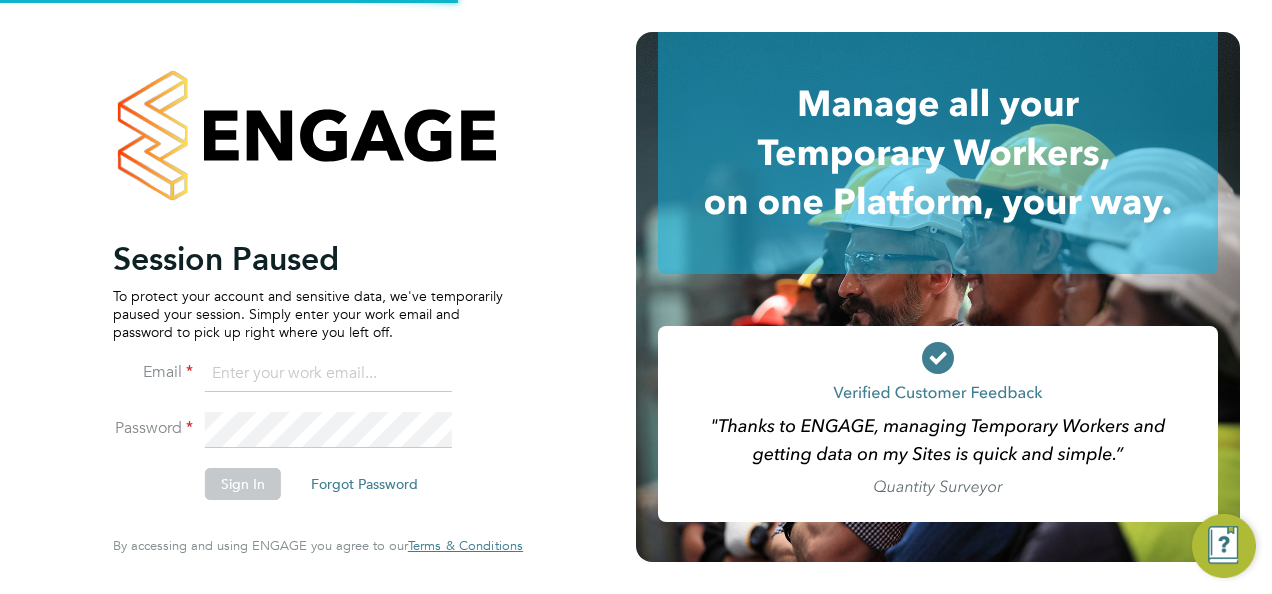 scroll, scrollTop: 0, scrollLeft: 0, axis: both 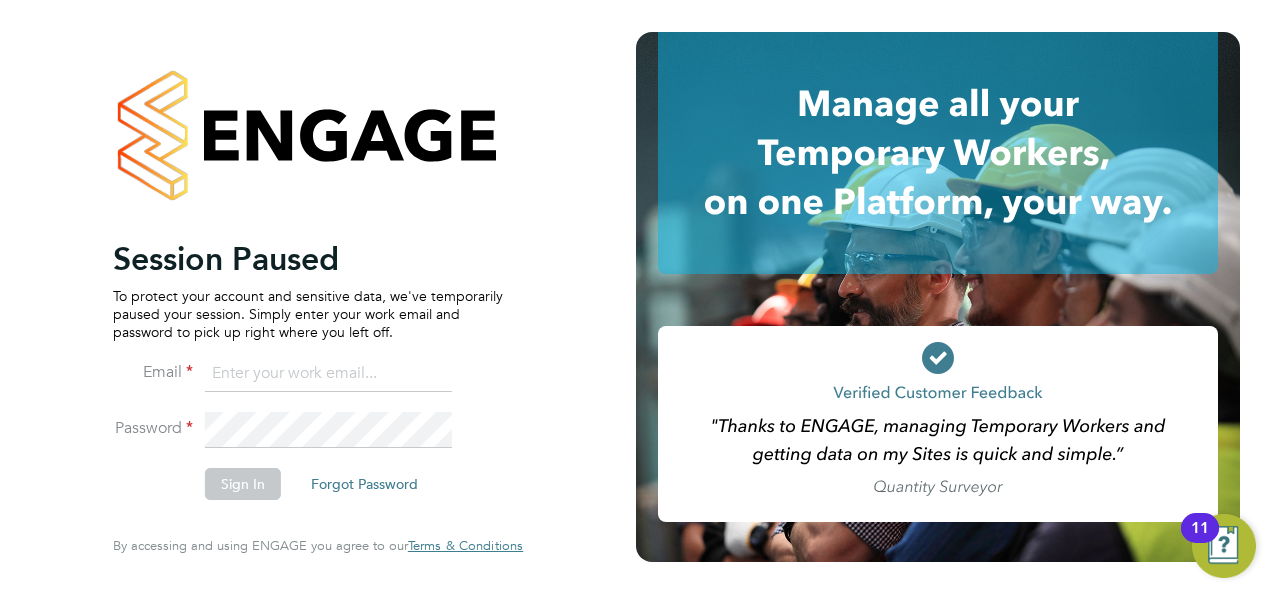 type on "[USERNAME]@[DOMAIN]" 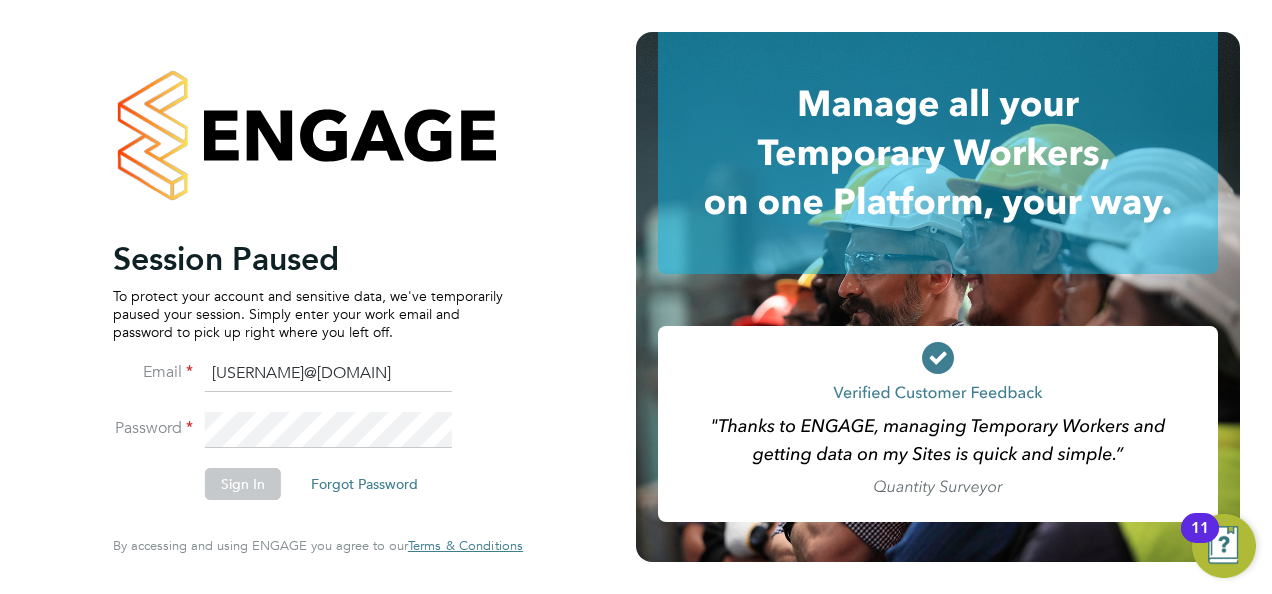 click on "Sign In" 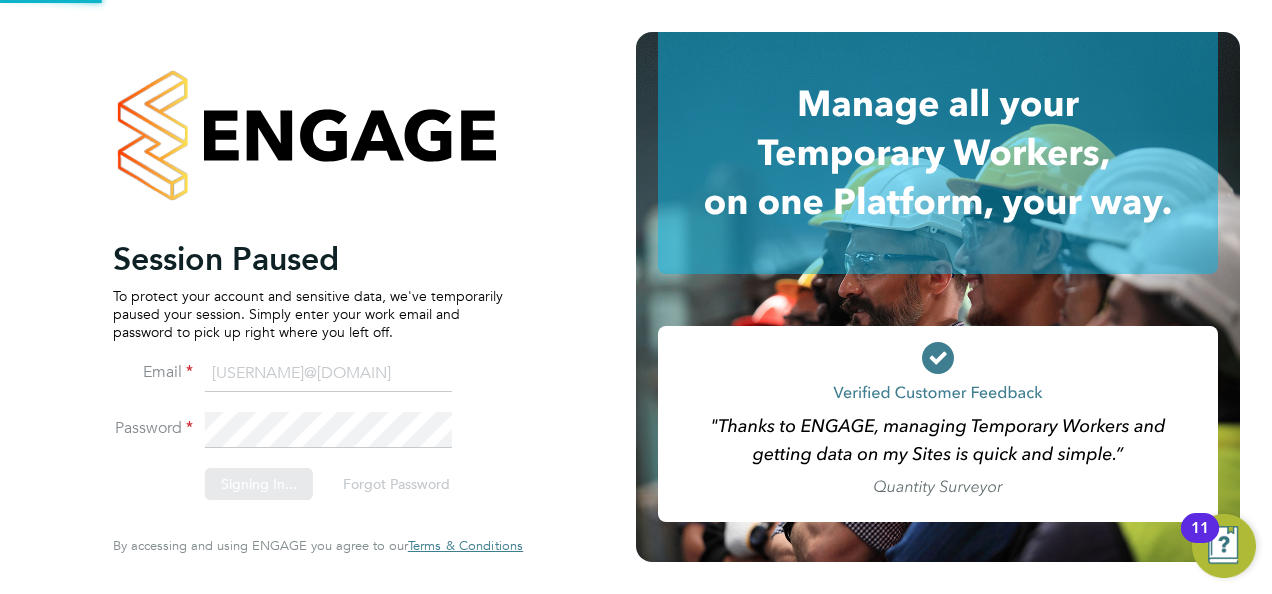 drag, startPoint x: 258, startPoint y: 484, endPoint x: 285, endPoint y: 433, distance: 57.706154 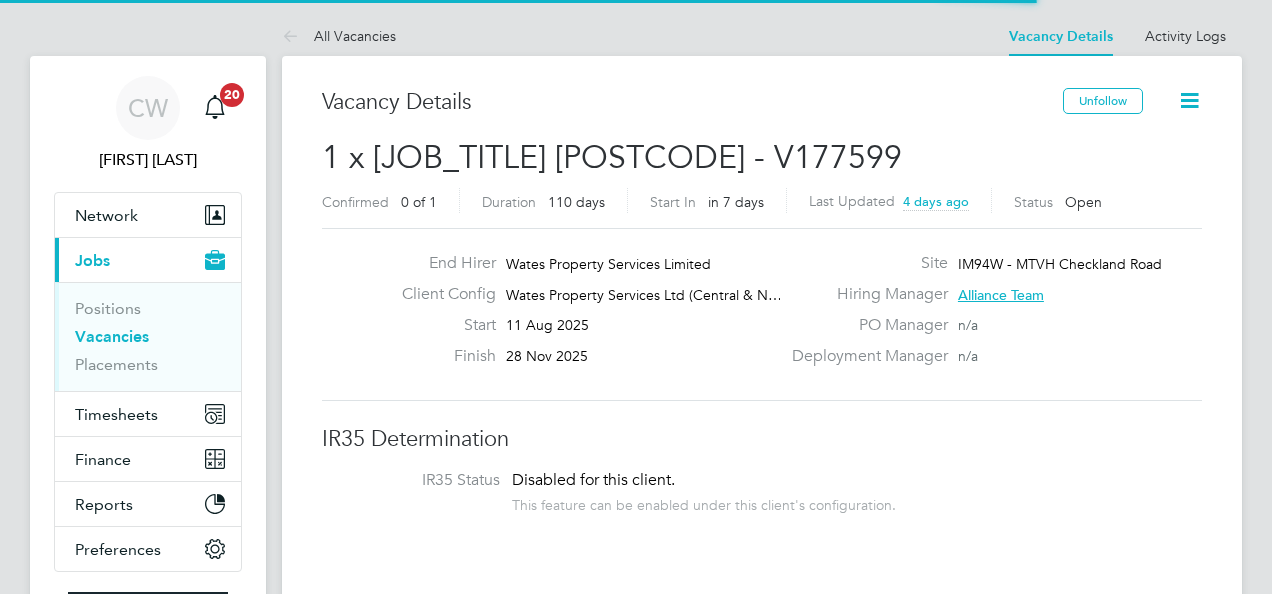 scroll, scrollTop: 0, scrollLeft: 0, axis: both 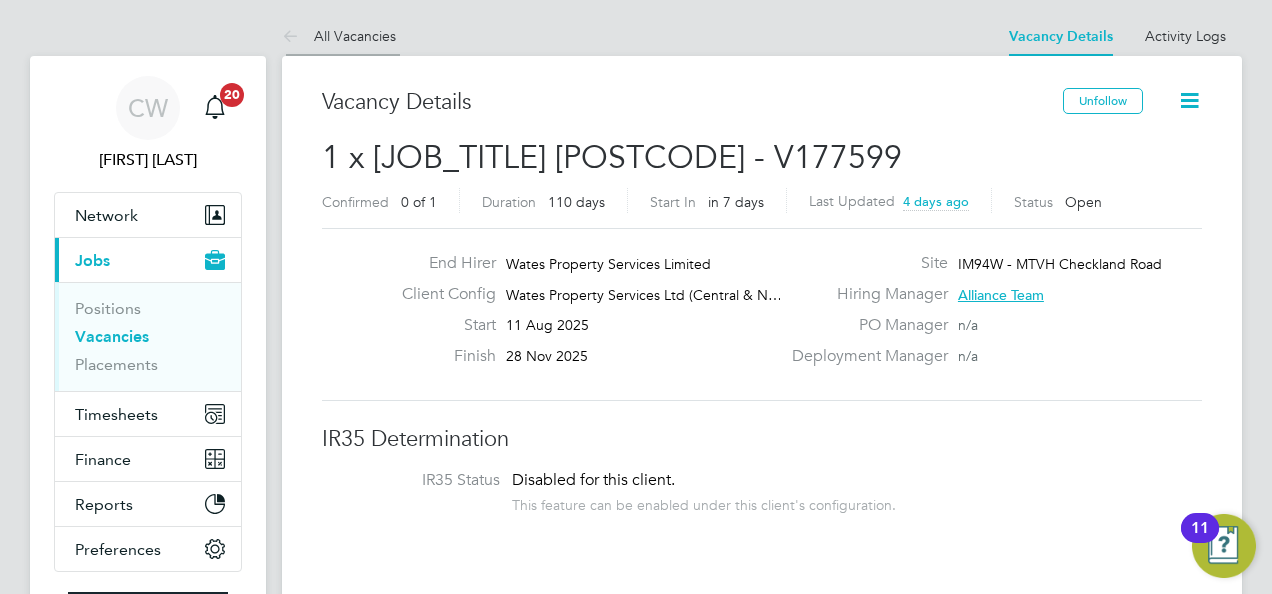 drag, startPoint x: 353, startPoint y: 14, endPoint x: 354, endPoint y: 35, distance: 21.023796 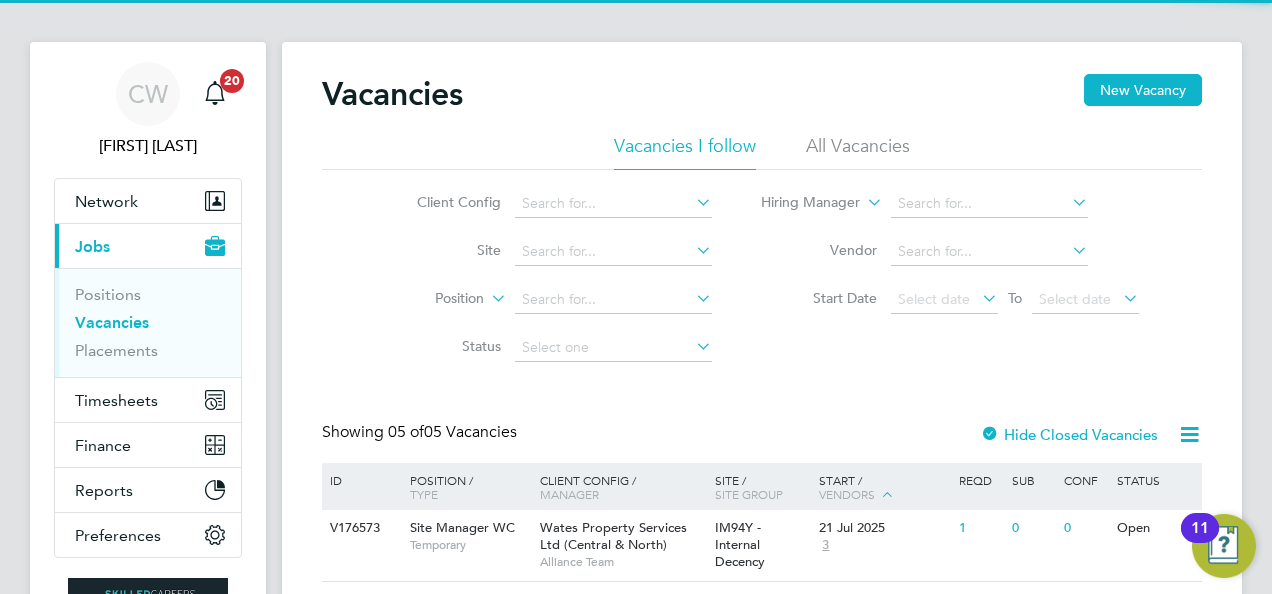 scroll, scrollTop: 100, scrollLeft: 0, axis: vertical 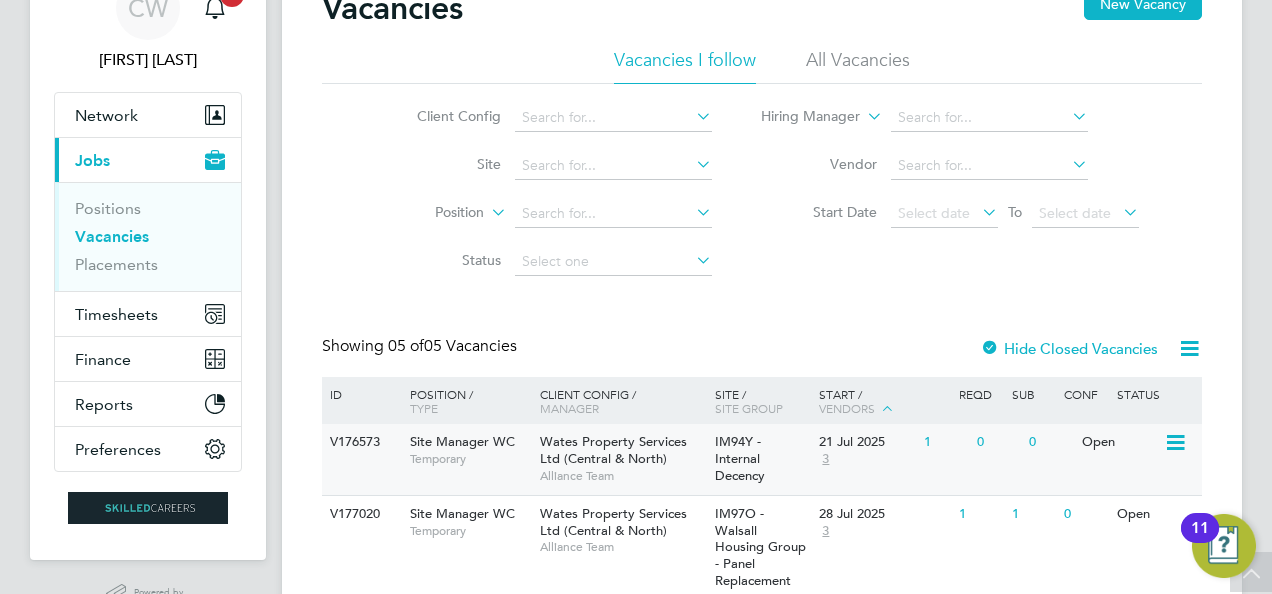 click on "Alliance Team" 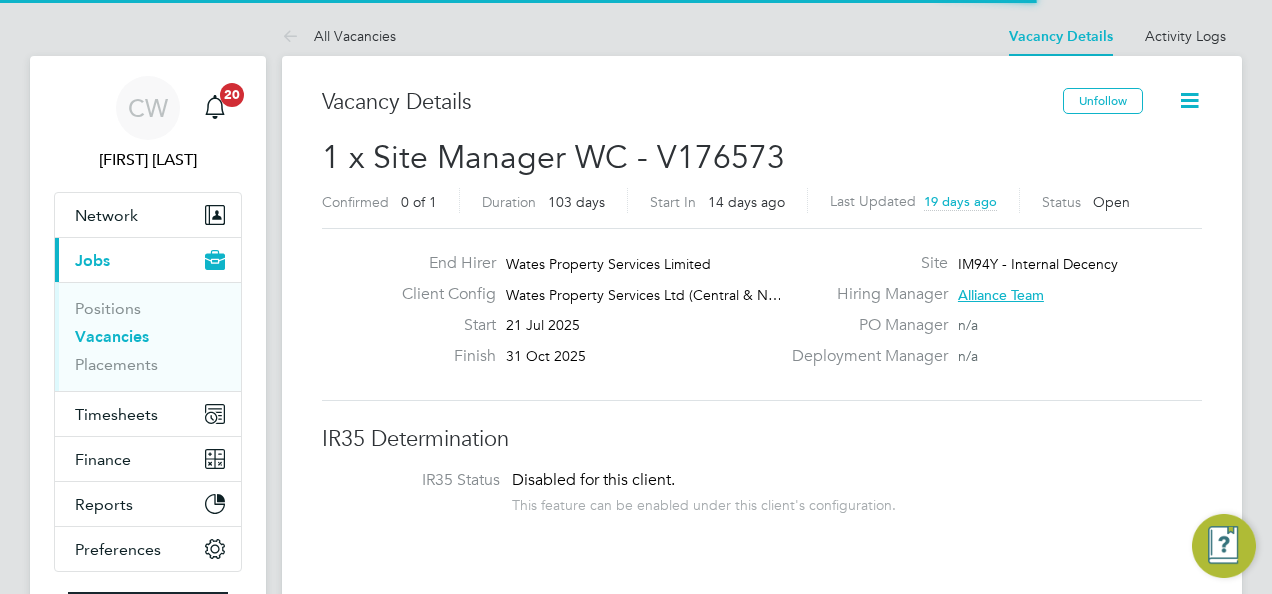 scroll, scrollTop: 0, scrollLeft: 0, axis: both 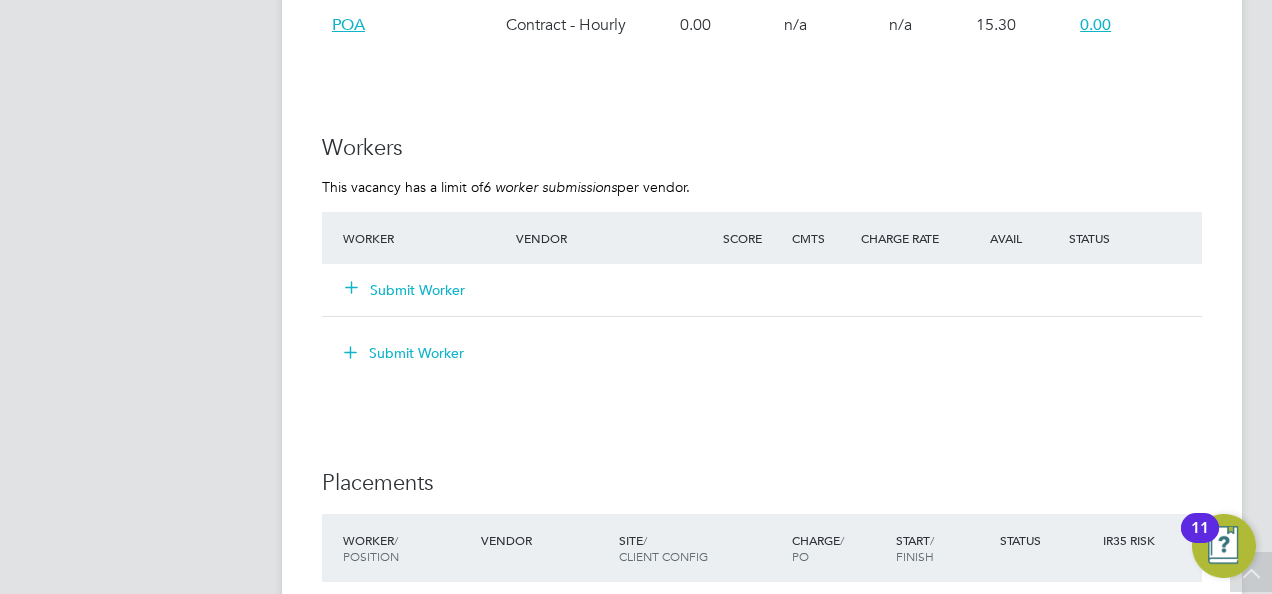 click on "Submit Worker" 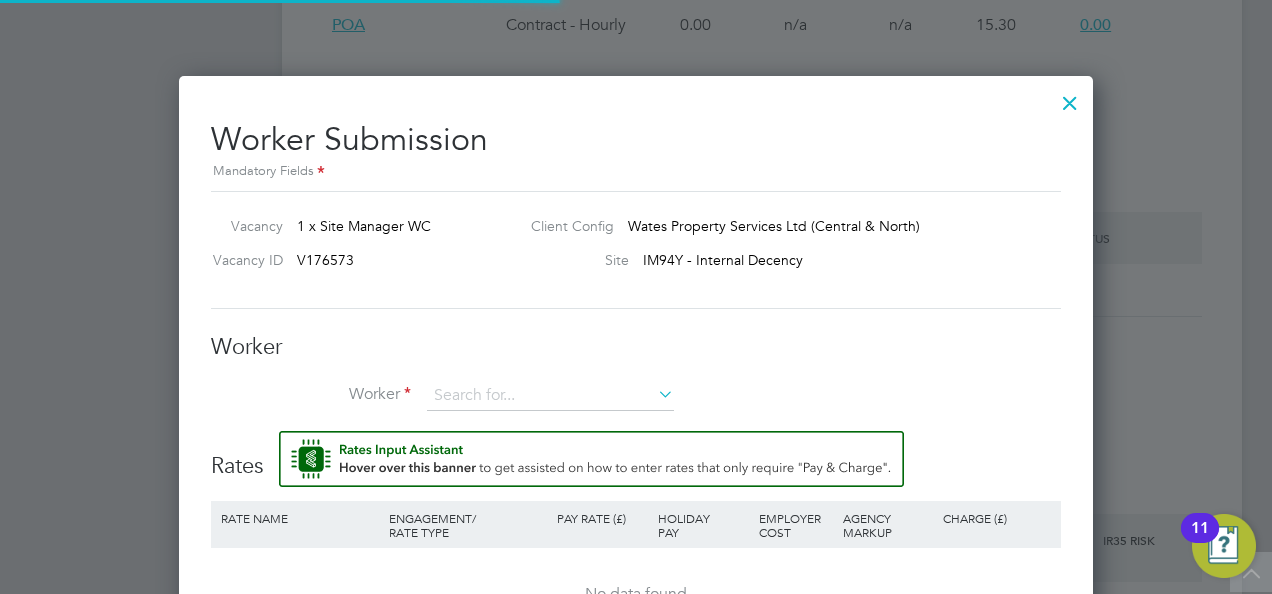 scroll, scrollTop: 10, scrollLeft: 10, axis: both 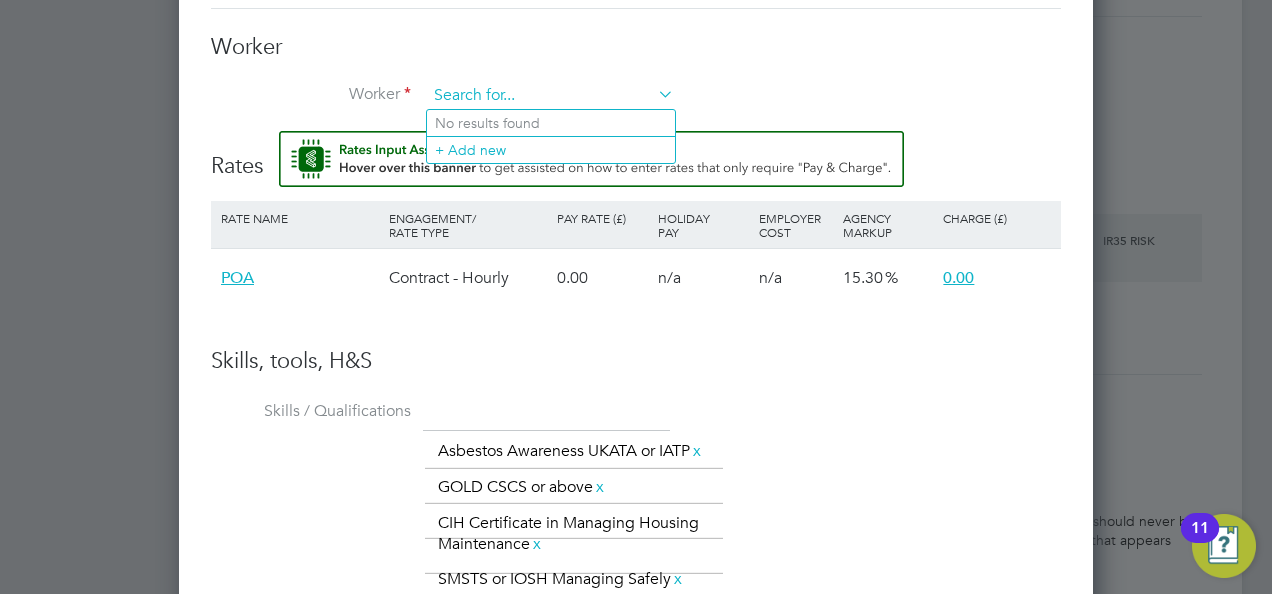 click at bounding box center [550, 96] 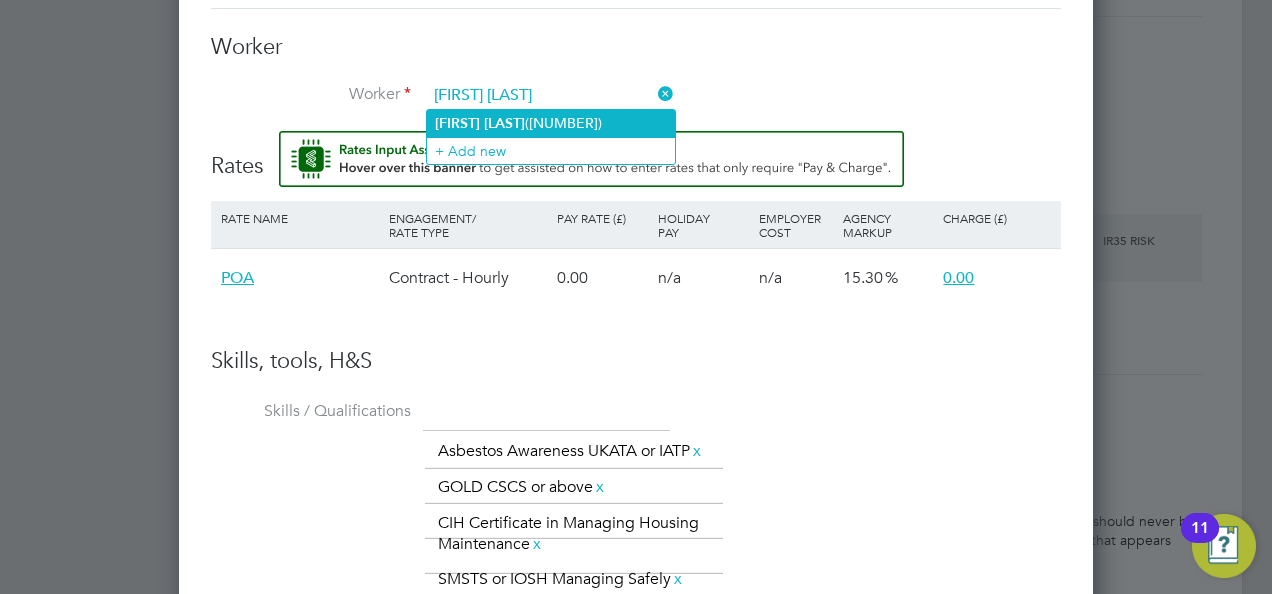 click on "Hakeem   Agboluaje  (494131)" 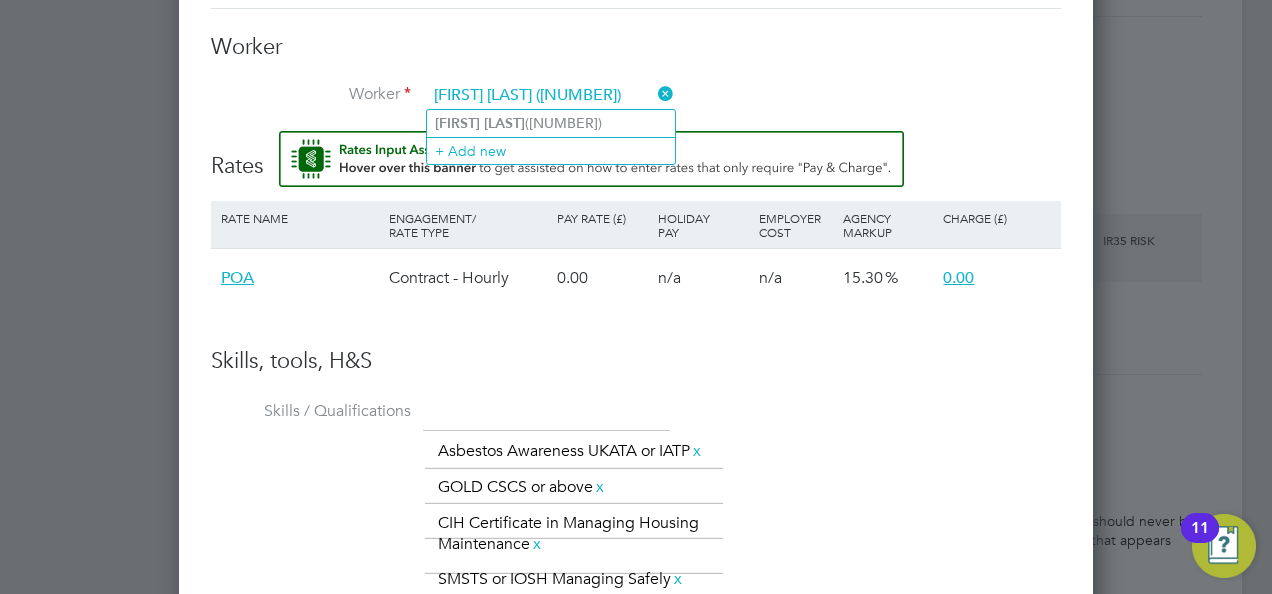 scroll, scrollTop: 10, scrollLeft: 10, axis: both 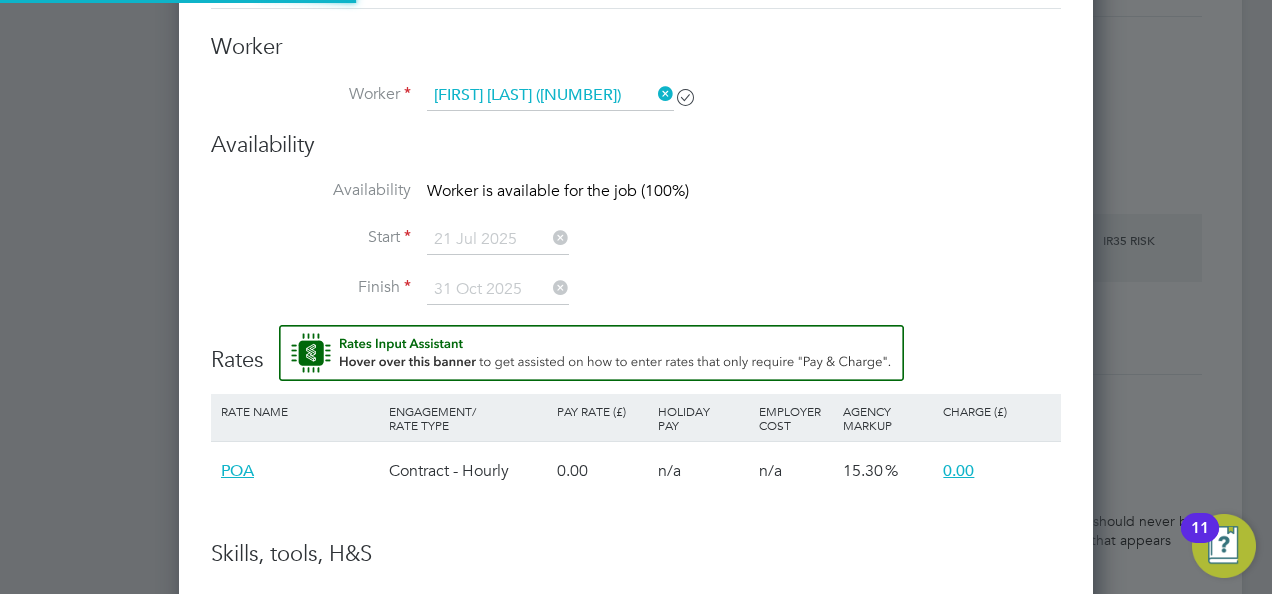 click on "Worker   Hakeem Agboluaje (494131)" at bounding box center (636, 106) 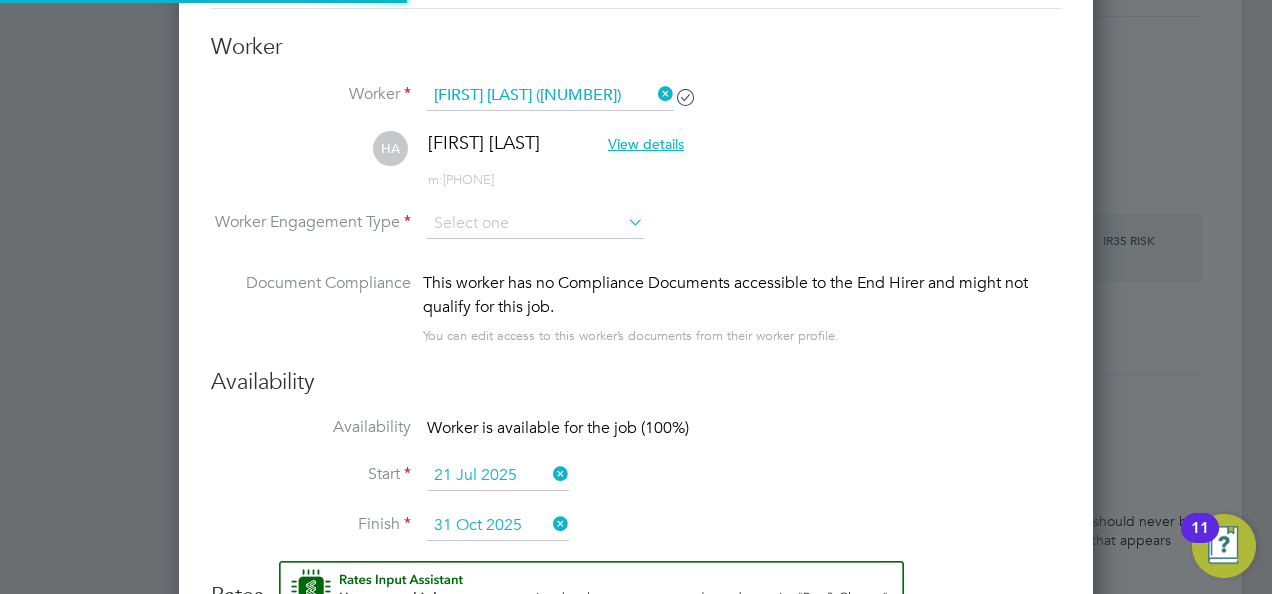 scroll, scrollTop: 8, scrollLeft: 10, axis: both 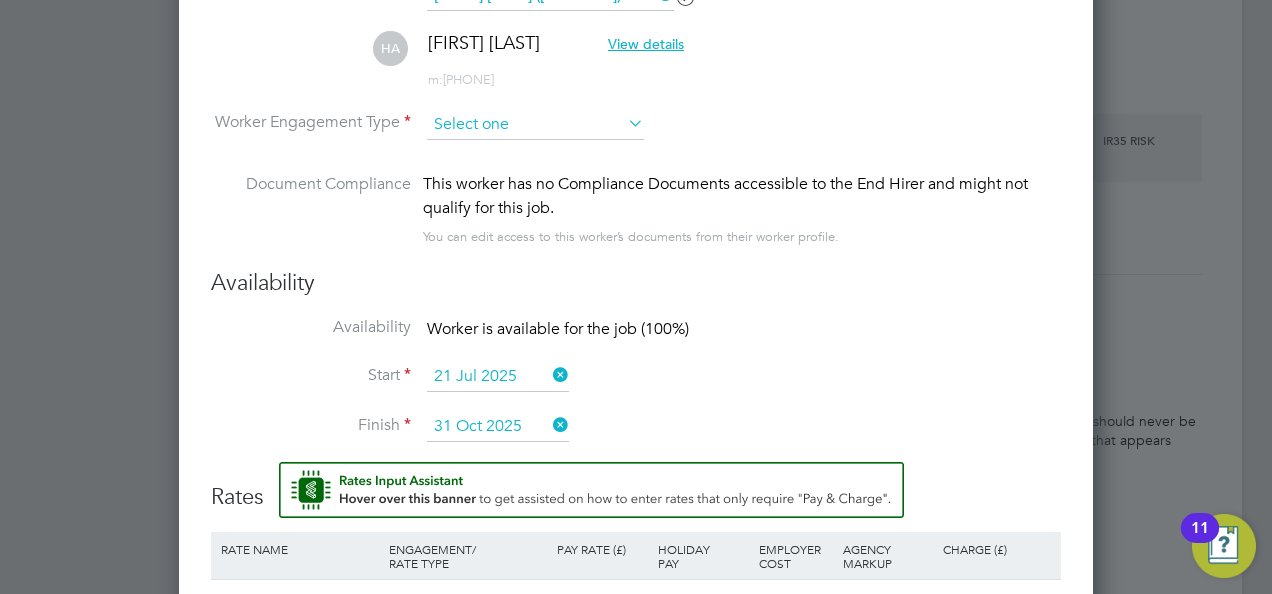 click at bounding box center (535, 125) 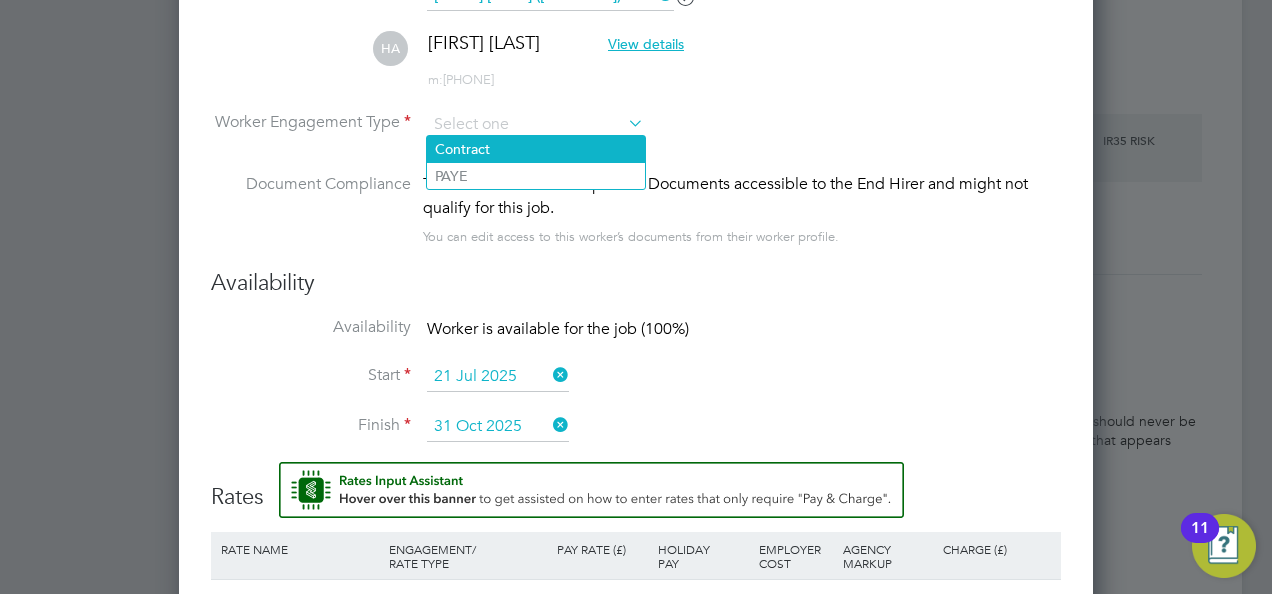 click on "Contract" 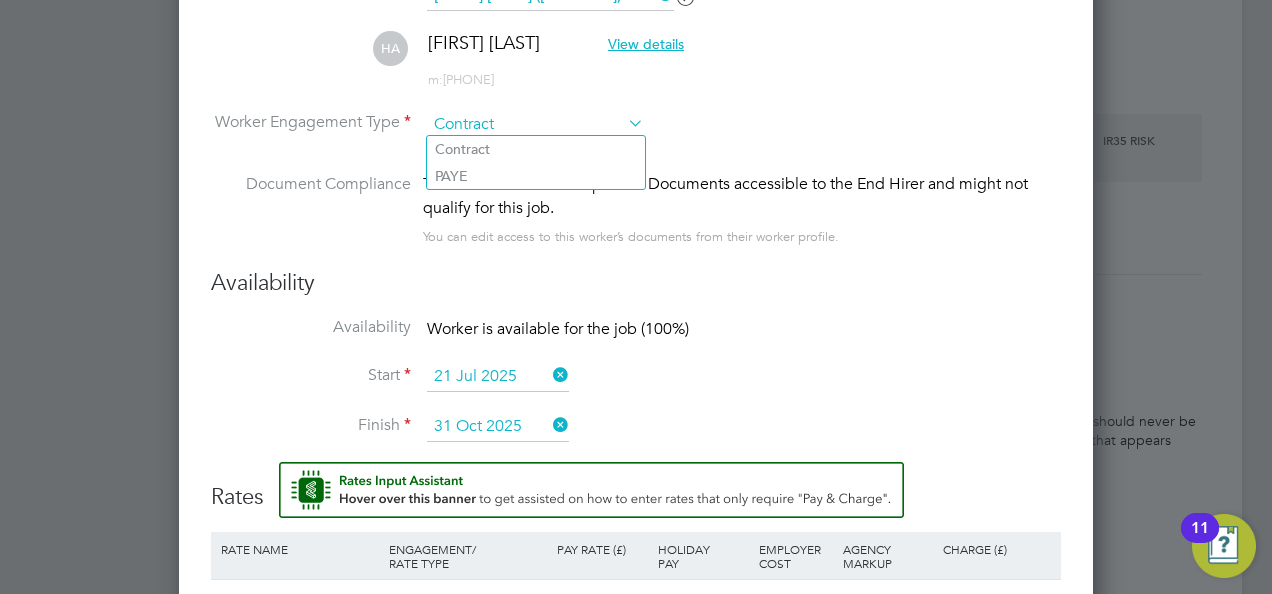 scroll, scrollTop: 10, scrollLeft: 10, axis: both 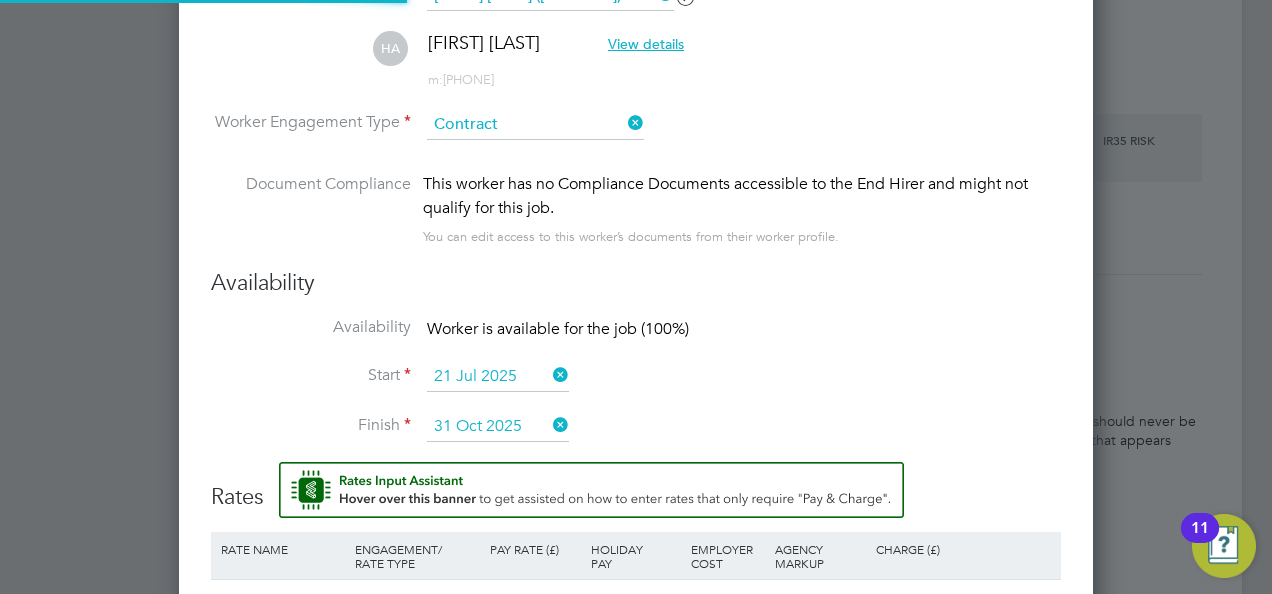 click on "This worker has no Compliance Documents accessible to the End Hirer and might not qualify for this job." at bounding box center (742, 196) 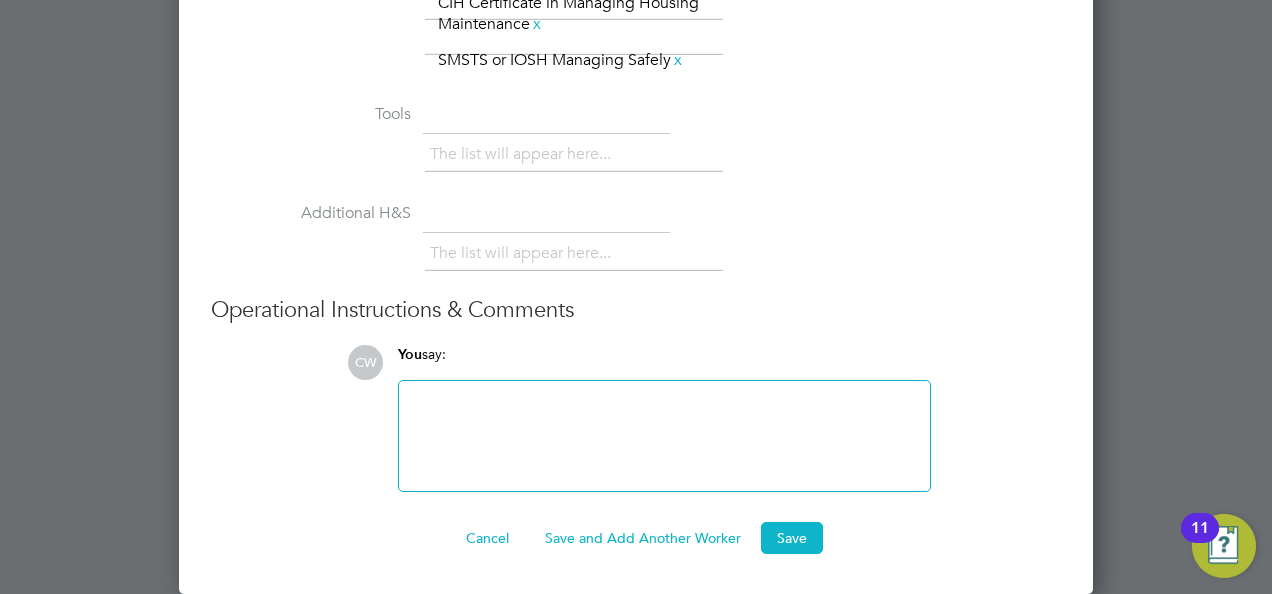 scroll, scrollTop: 2814, scrollLeft: 0, axis: vertical 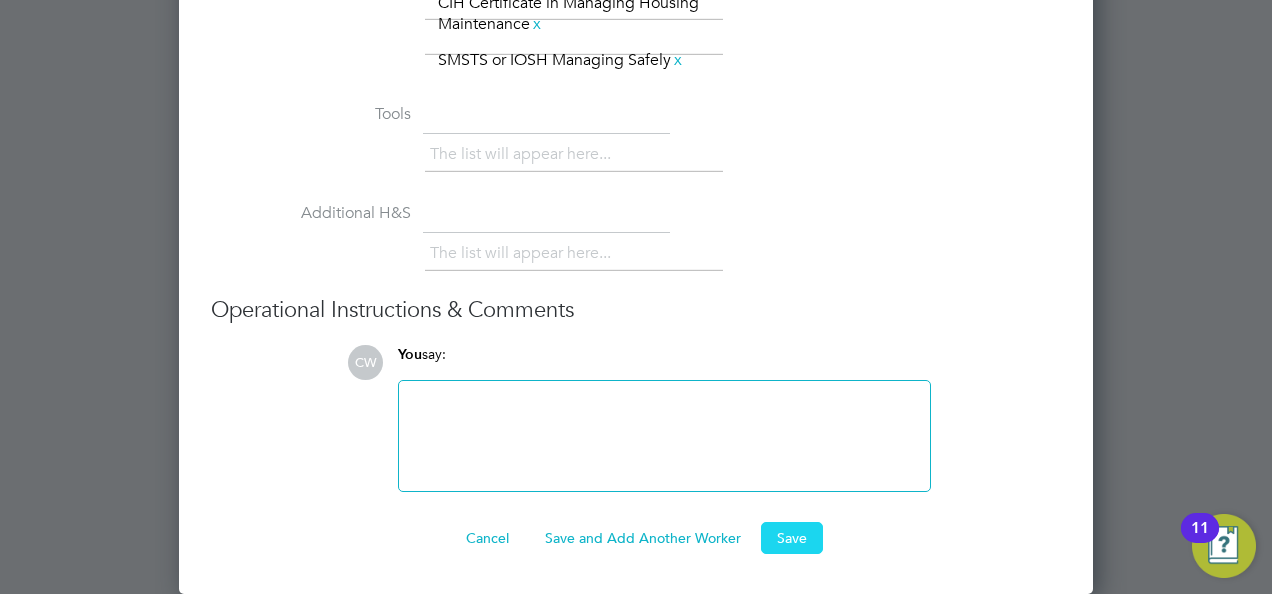 click on "Save" at bounding box center (792, 538) 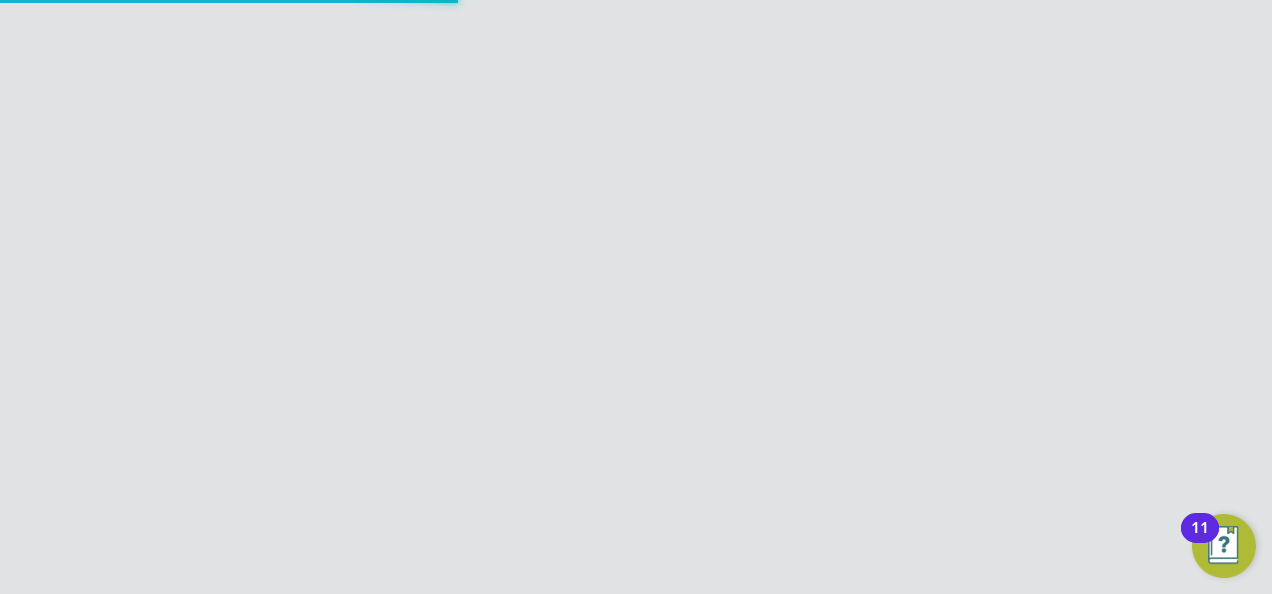scroll, scrollTop: 2095, scrollLeft: 0, axis: vertical 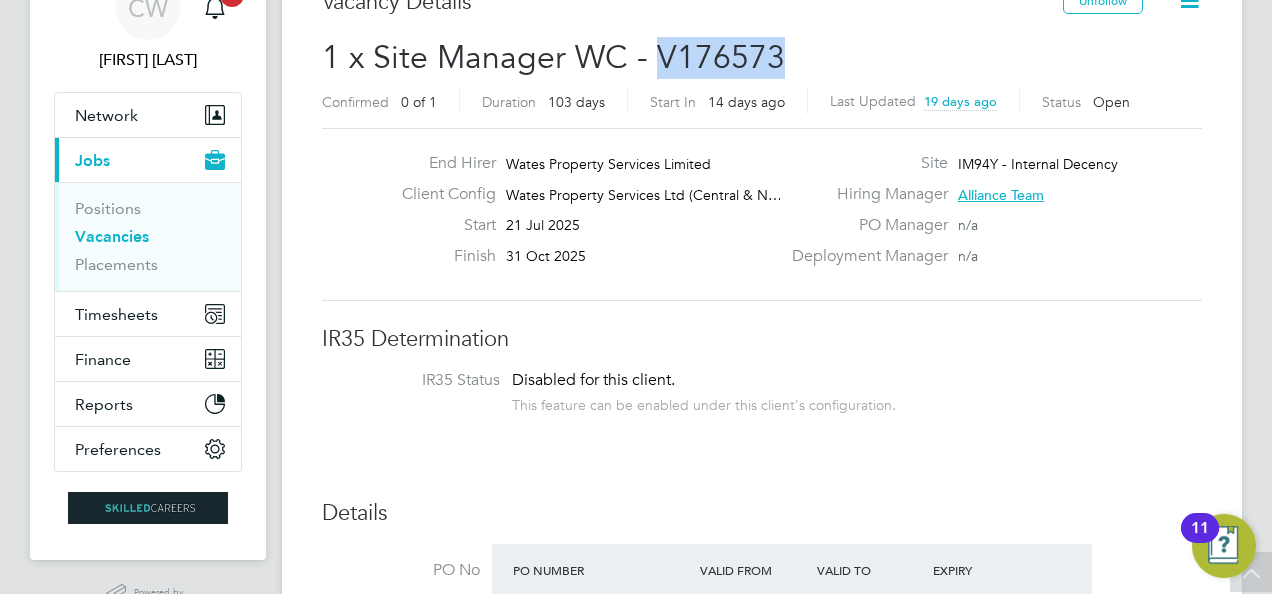 drag, startPoint x: 776, startPoint y: 52, endPoint x: 654, endPoint y: 64, distance: 122.588745 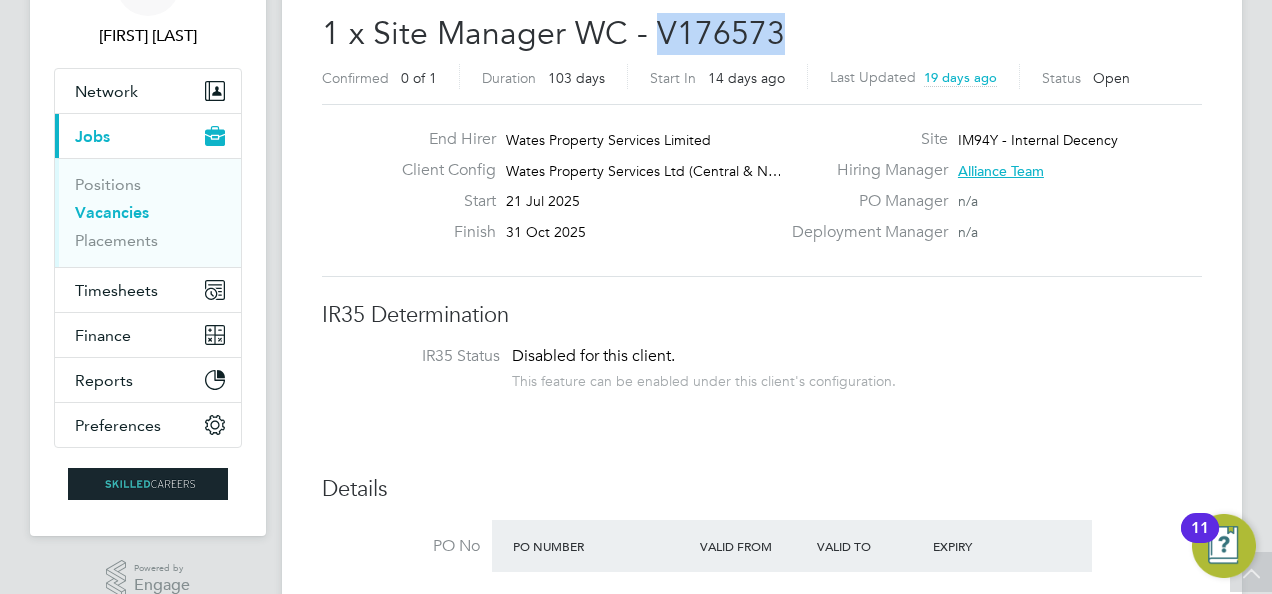 scroll, scrollTop: 0, scrollLeft: 0, axis: both 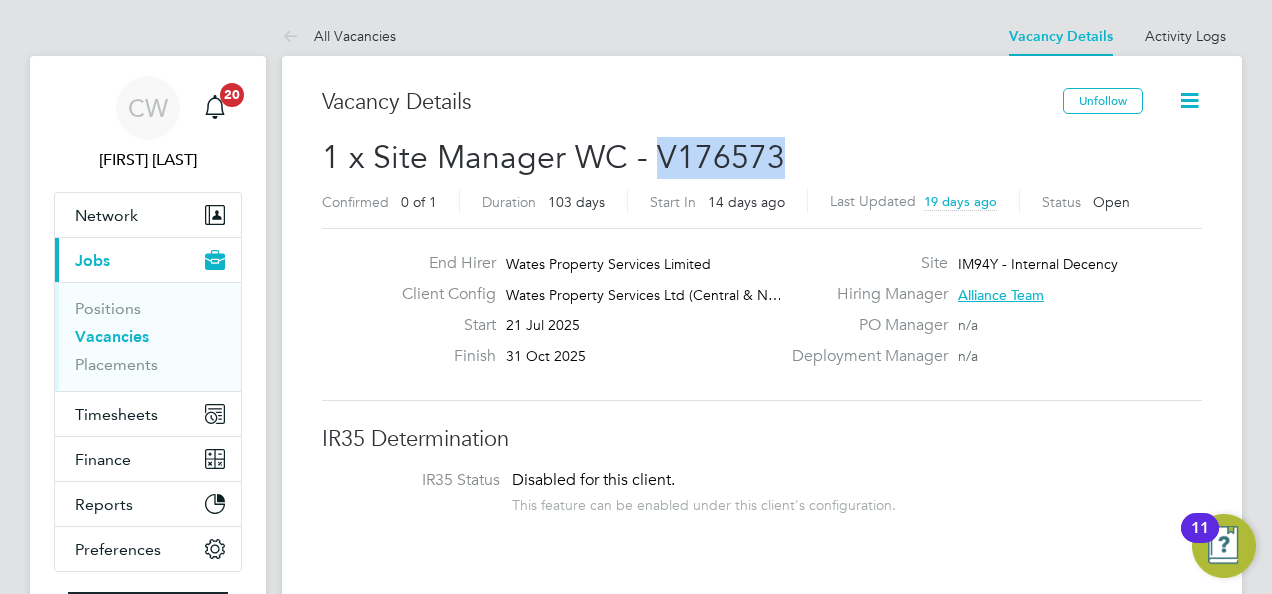 copy on "V176573" 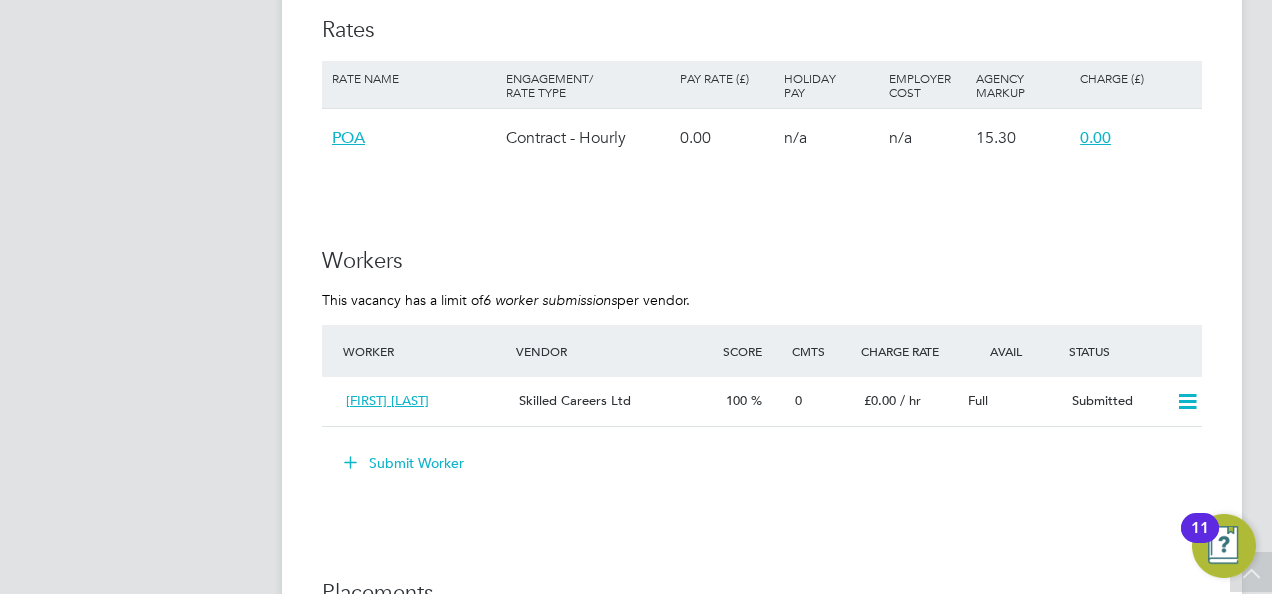 scroll, scrollTop: 1400, scrollLeft: 0, axis: vertical 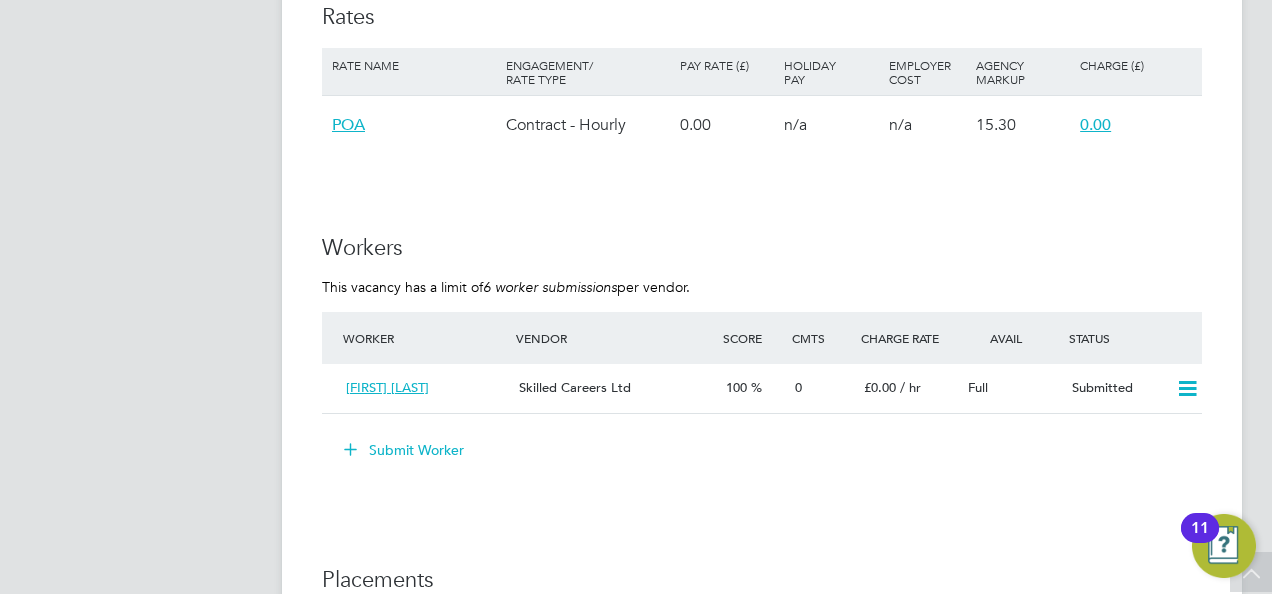 click on "Submit Worker" 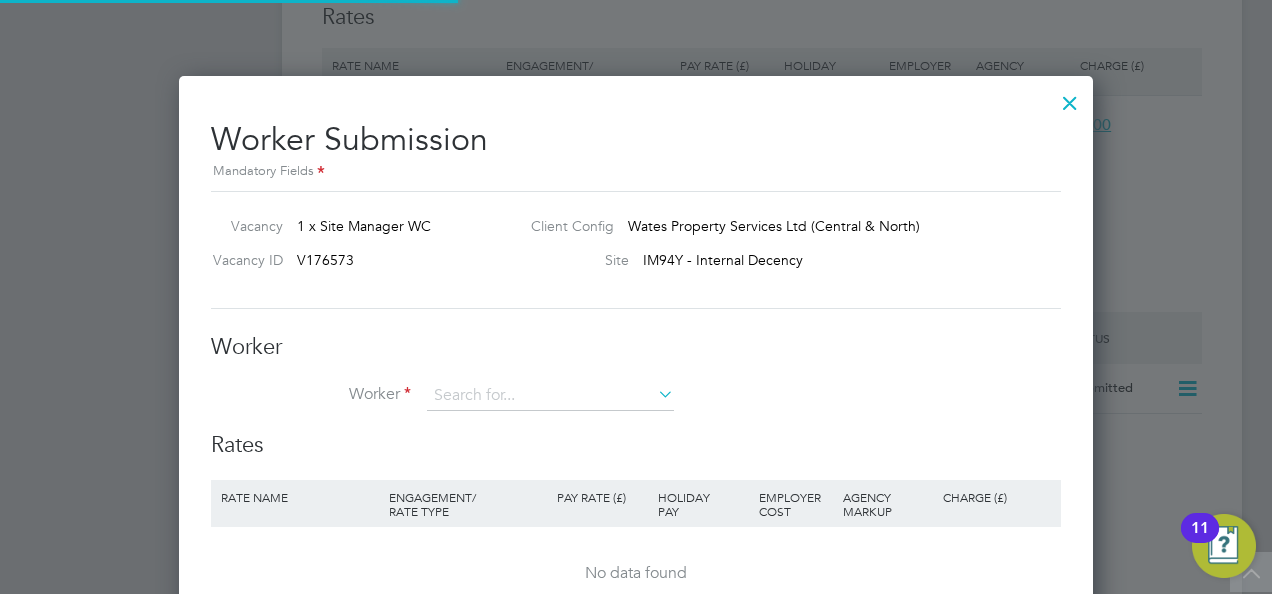 scroll, scrollTop: 10, scrollLeft: 10, axis: both 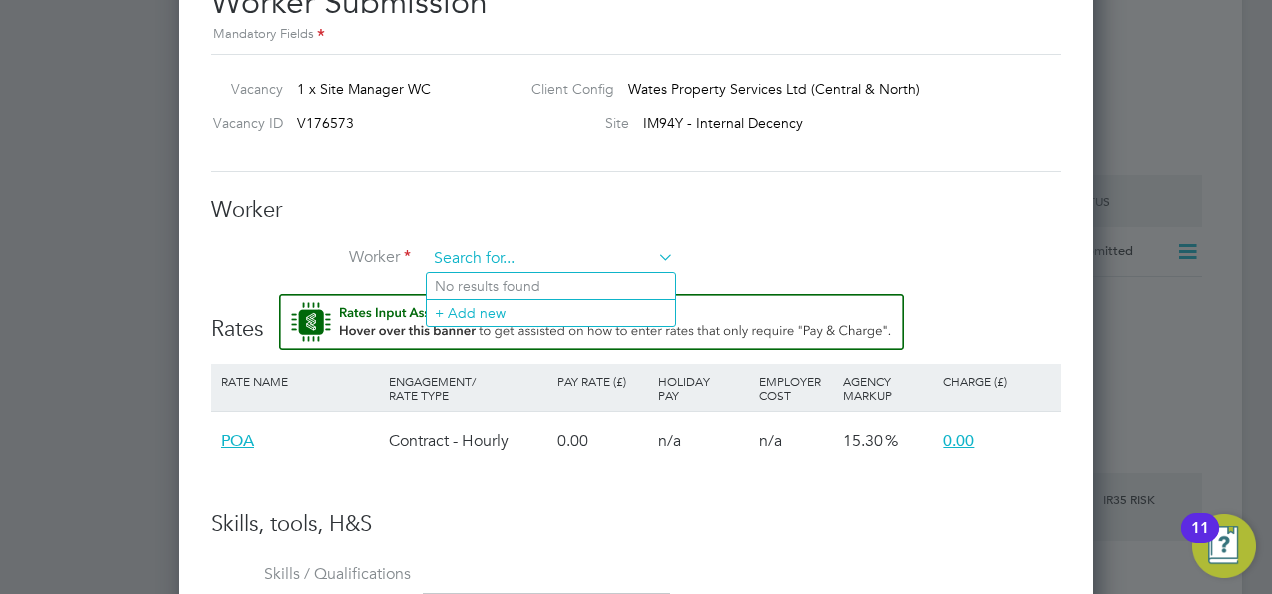 click at bounding box center [550, 259] 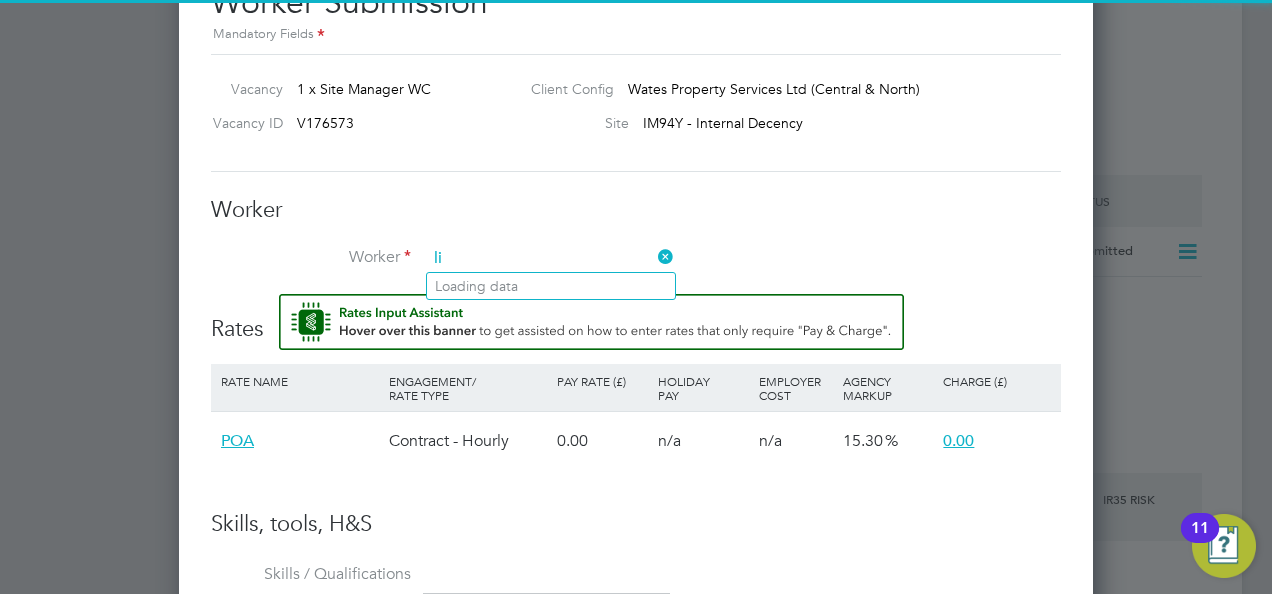 type on "l" 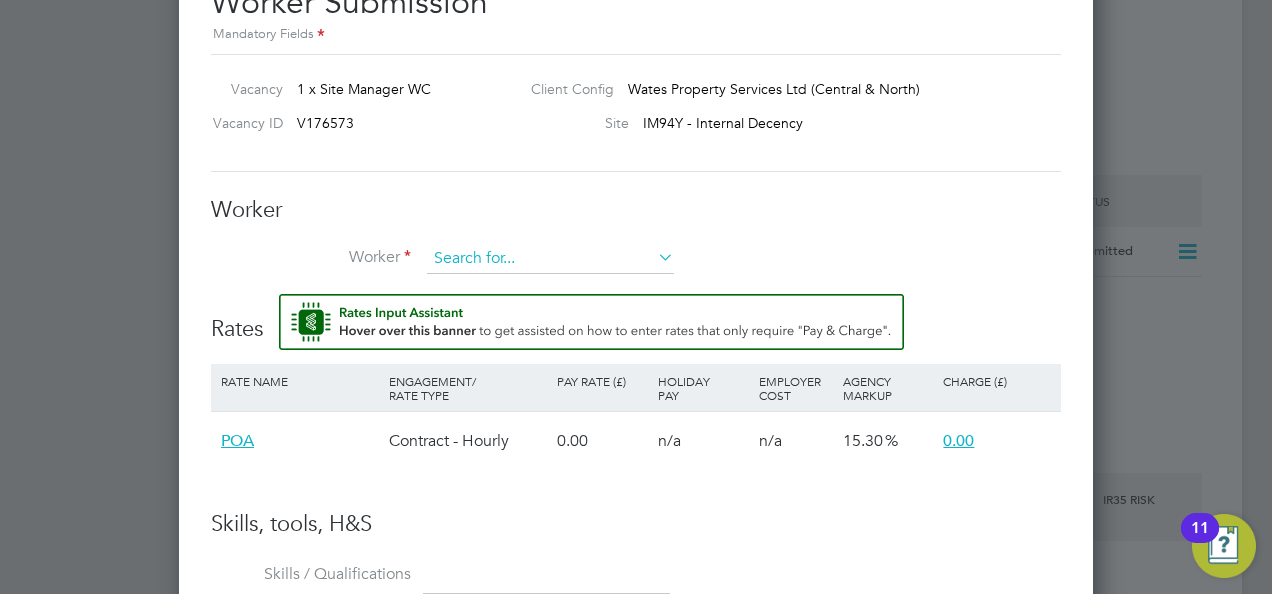 click at bounding box center (550, 259) 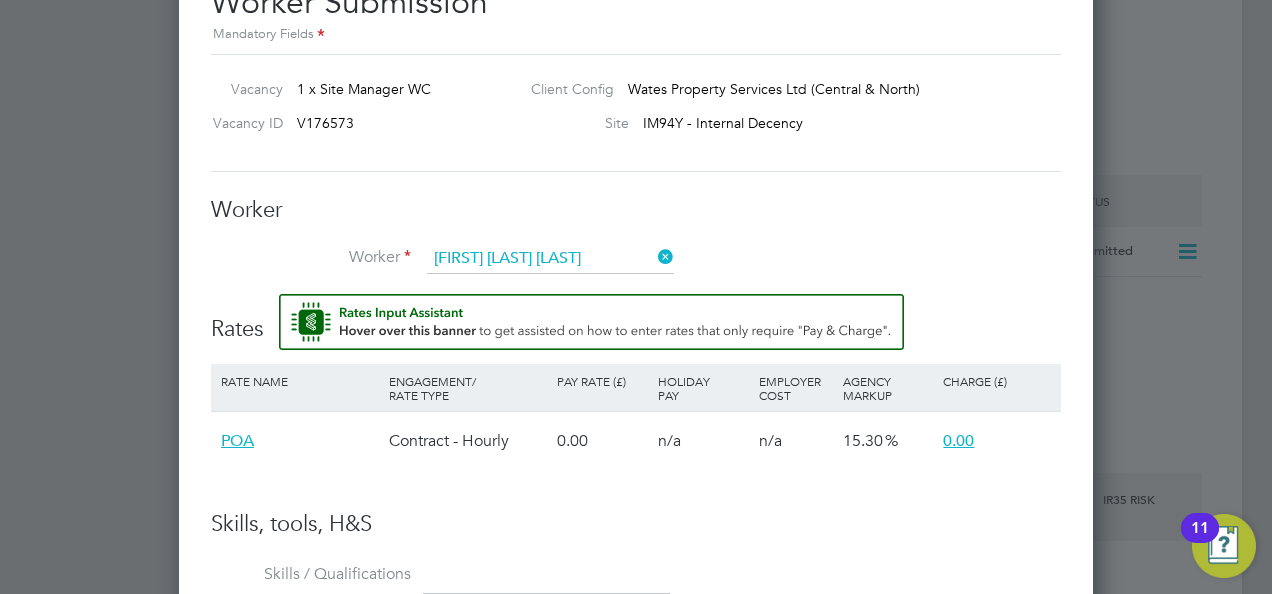 click on "Lionel Van Der Laan" at bounding box center [550, 259] 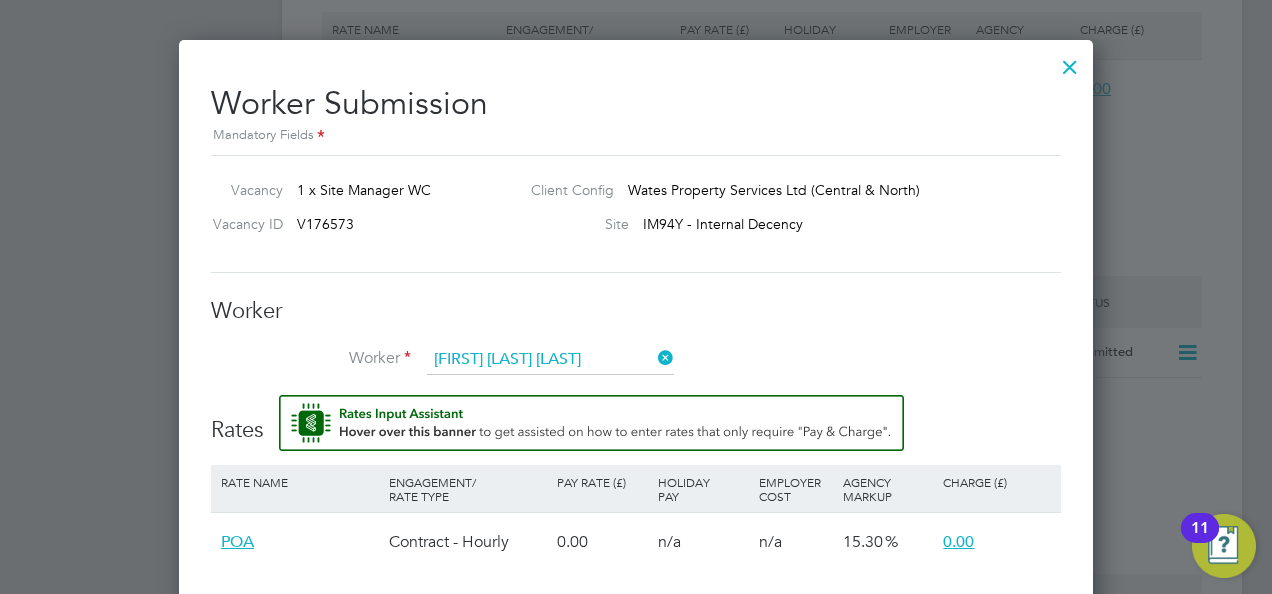 scroll, scrollTop: 1537, scrollLeft: 0, axis: vertical 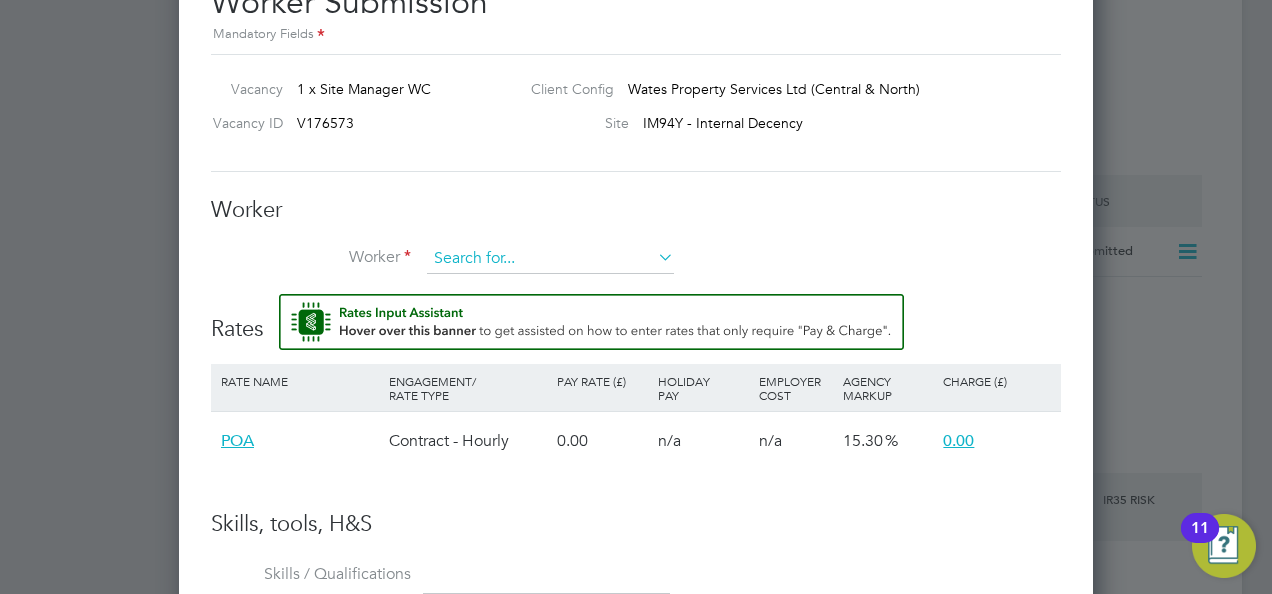 click at bounding box center [550, 259] 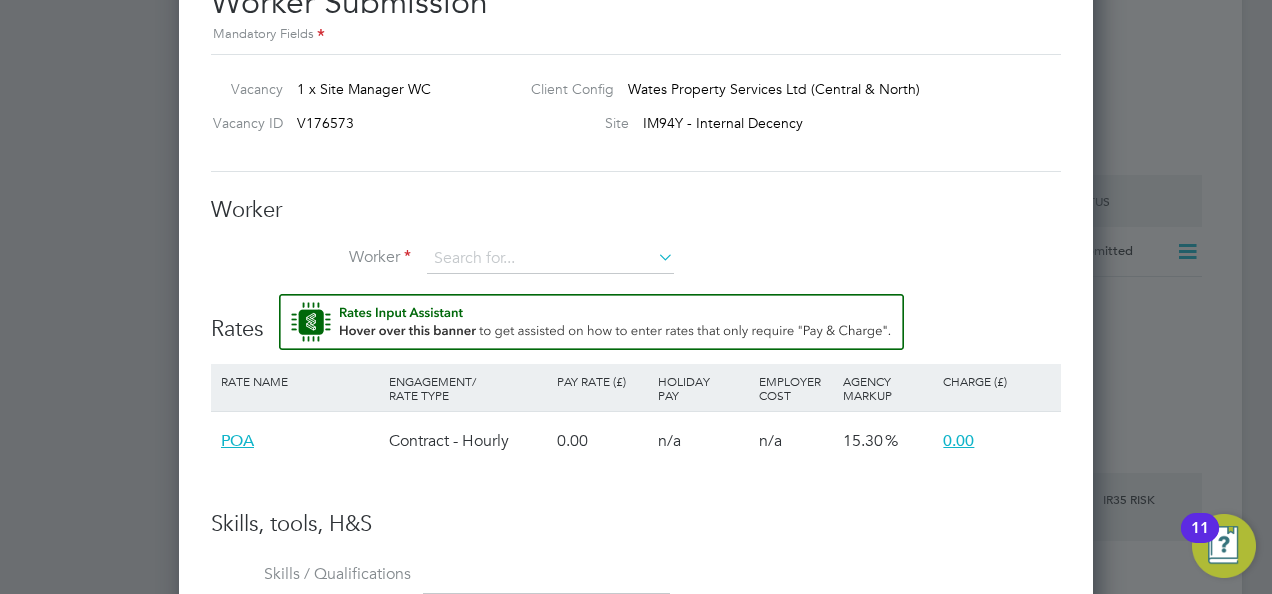click at bounding box center (654, 257) 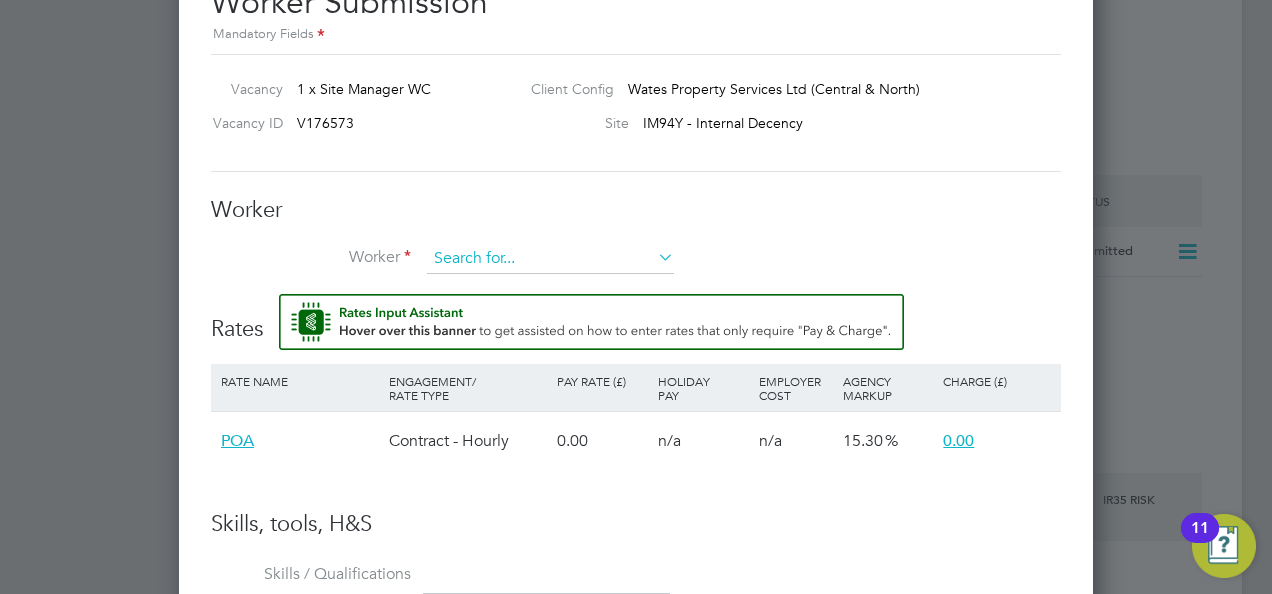 click at bounding box center [550, 259] 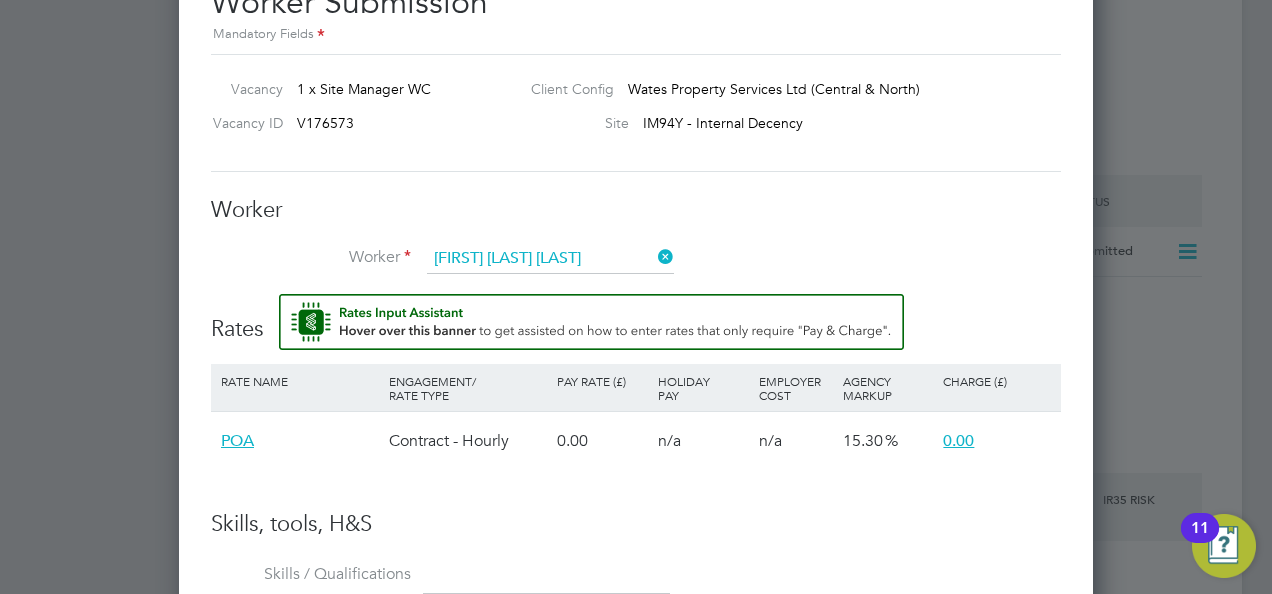 type on "Lionel Van Der Laan" 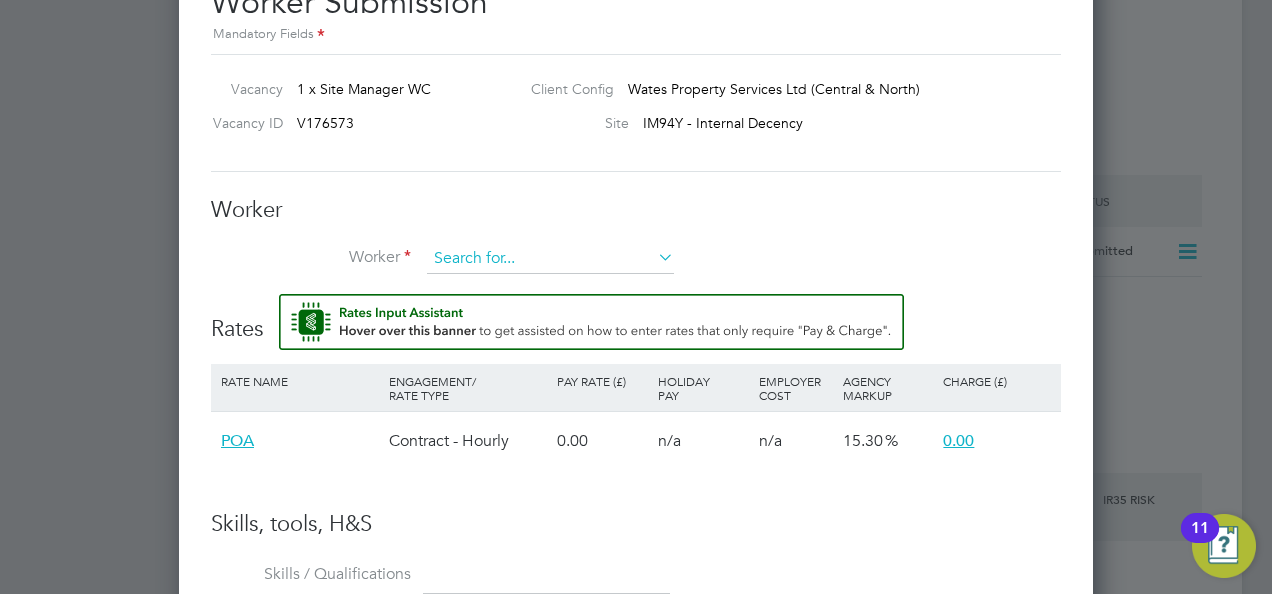 click at bounding box center [550, 259] 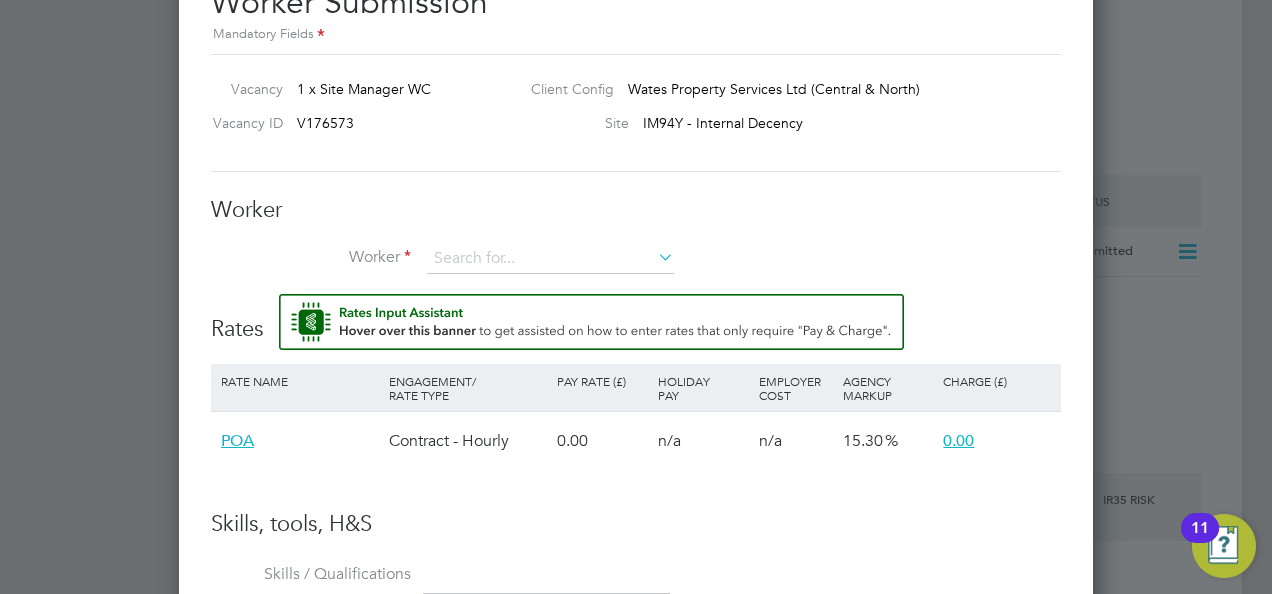 click on "Worker" at bounding box center [636, 269] 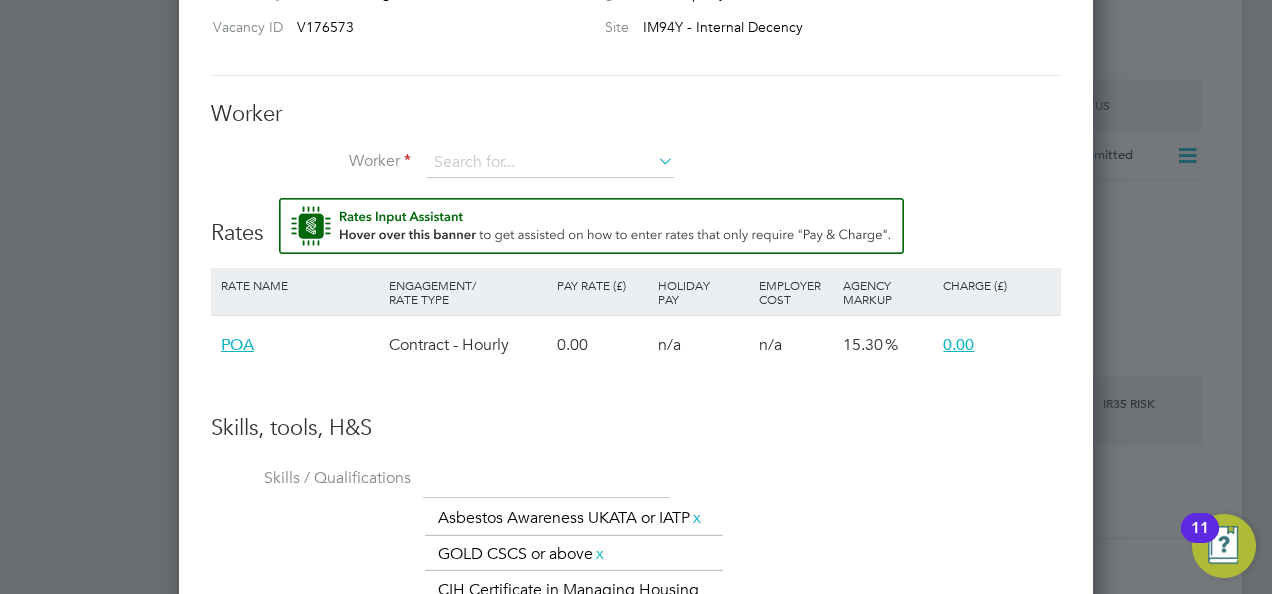 scroll, scrollTop: 1691, scrollLeft: 0, axis: vertical 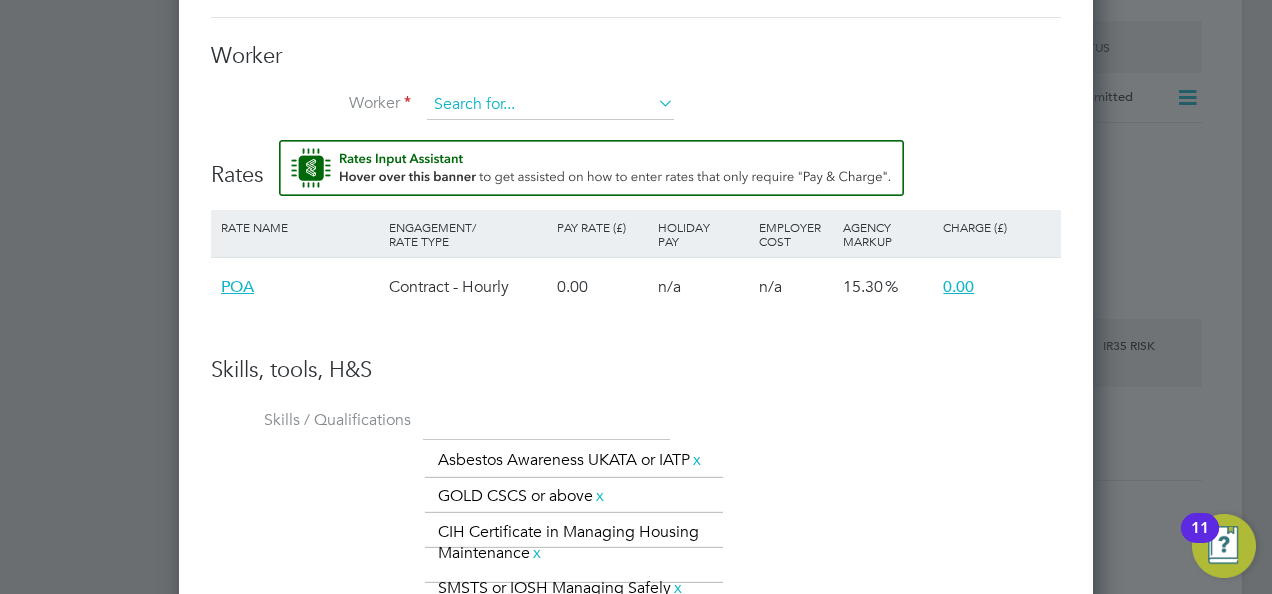 click at bounding box center (550, 105) 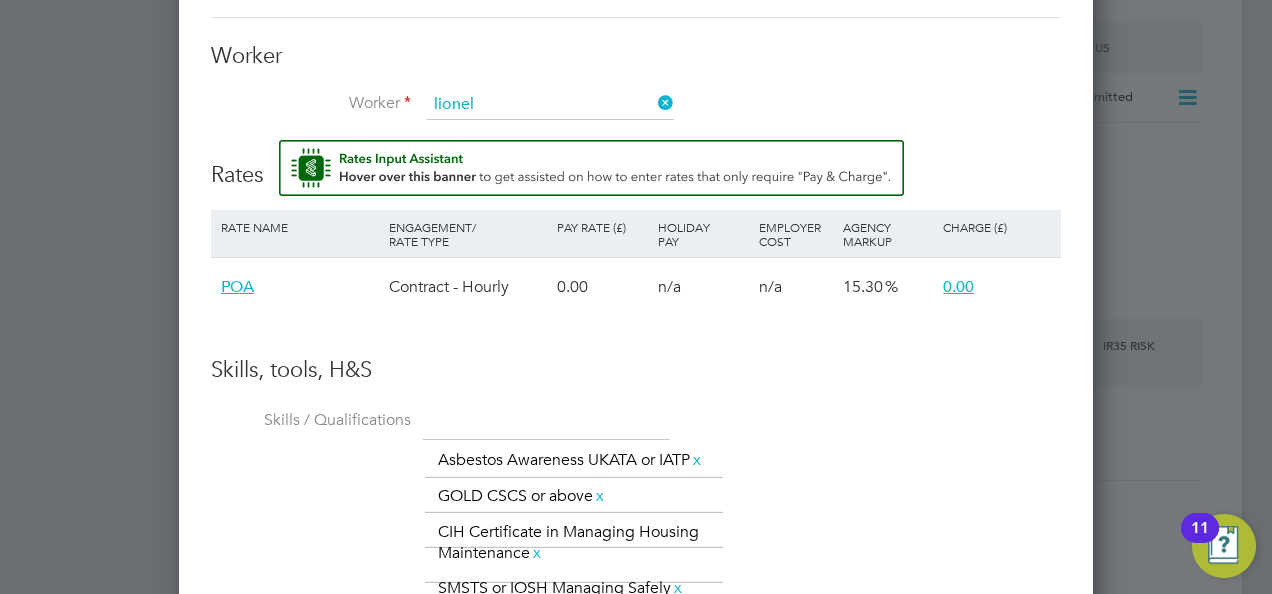 type on "lionel" 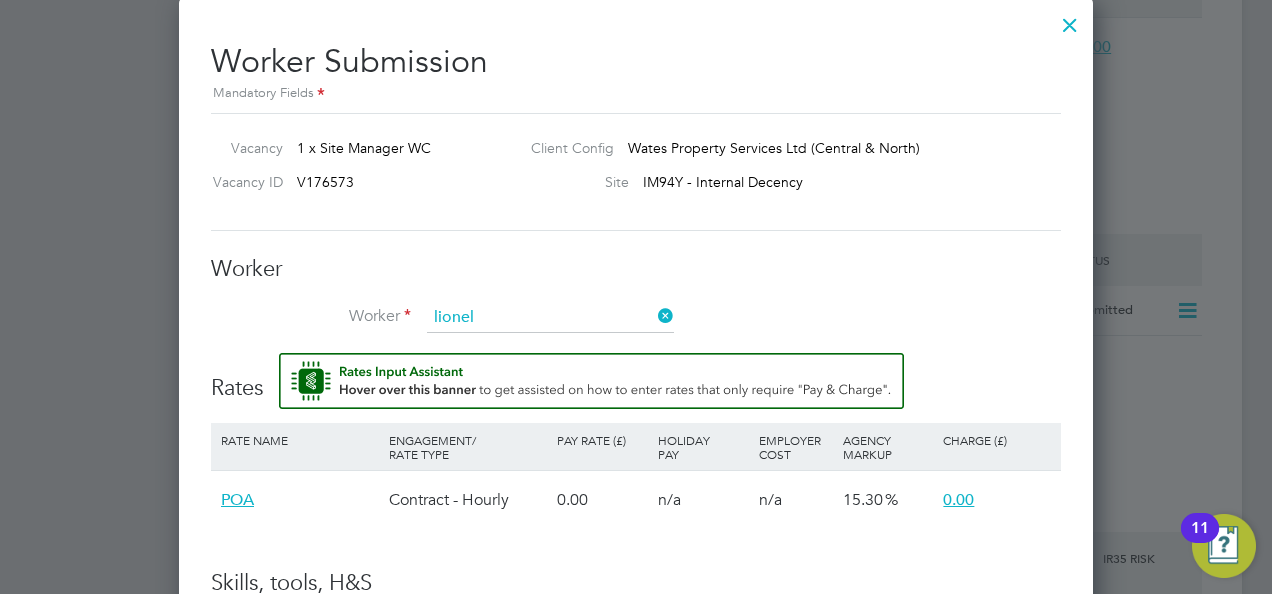 scroll, scrollTop: 1291, scrollLeft: 0, axis: vertical 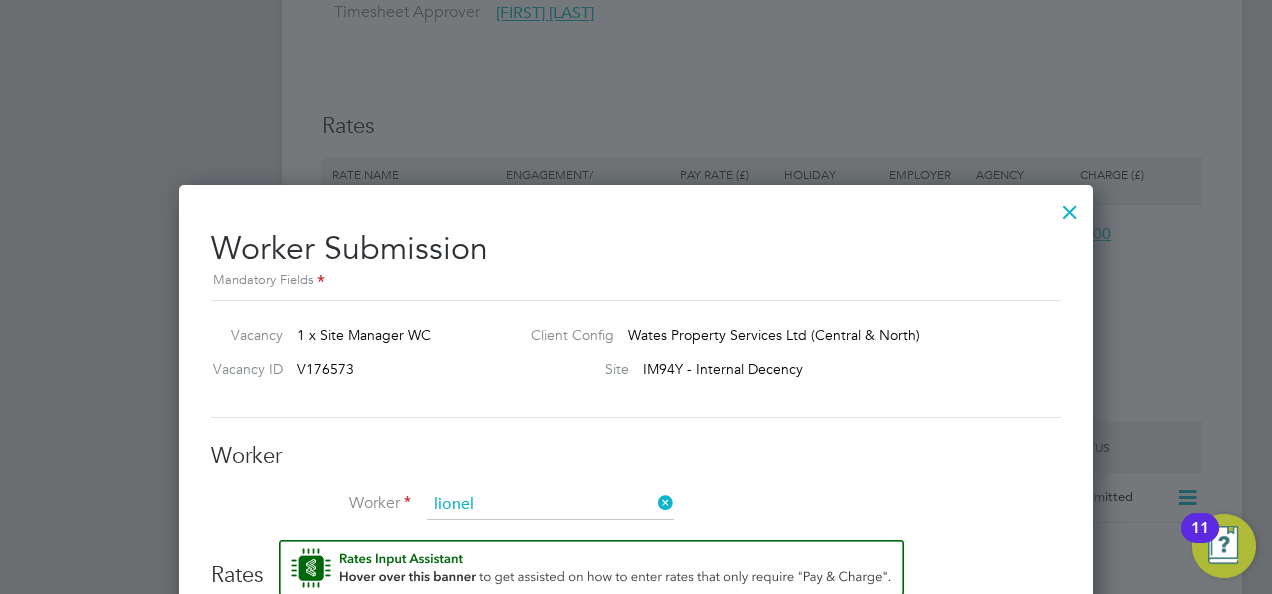 click at bounding box center [1070, 207] 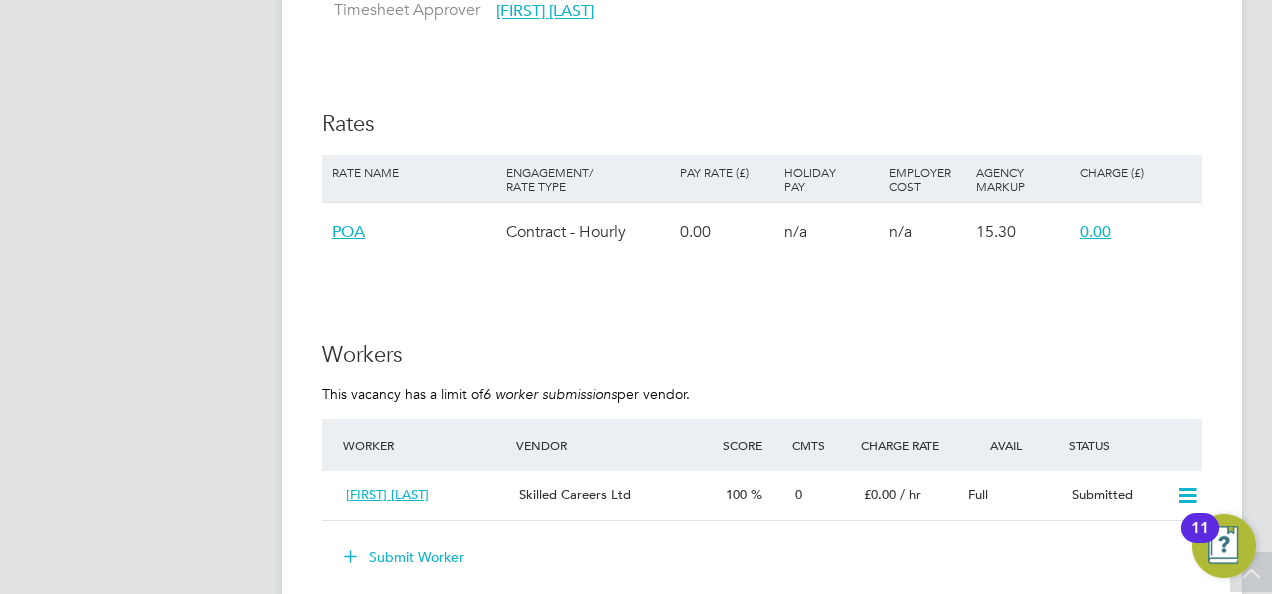 scroll, scrollTop: 1500, scrollLeft: 0, axis: vertical 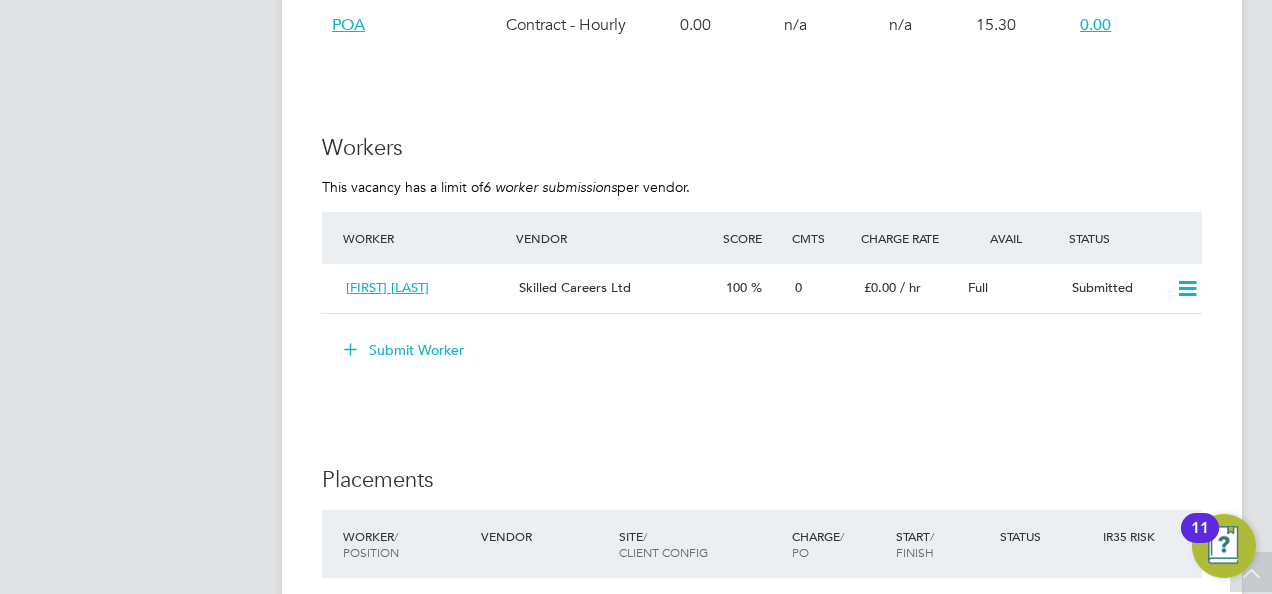 click on "Submit Worker" 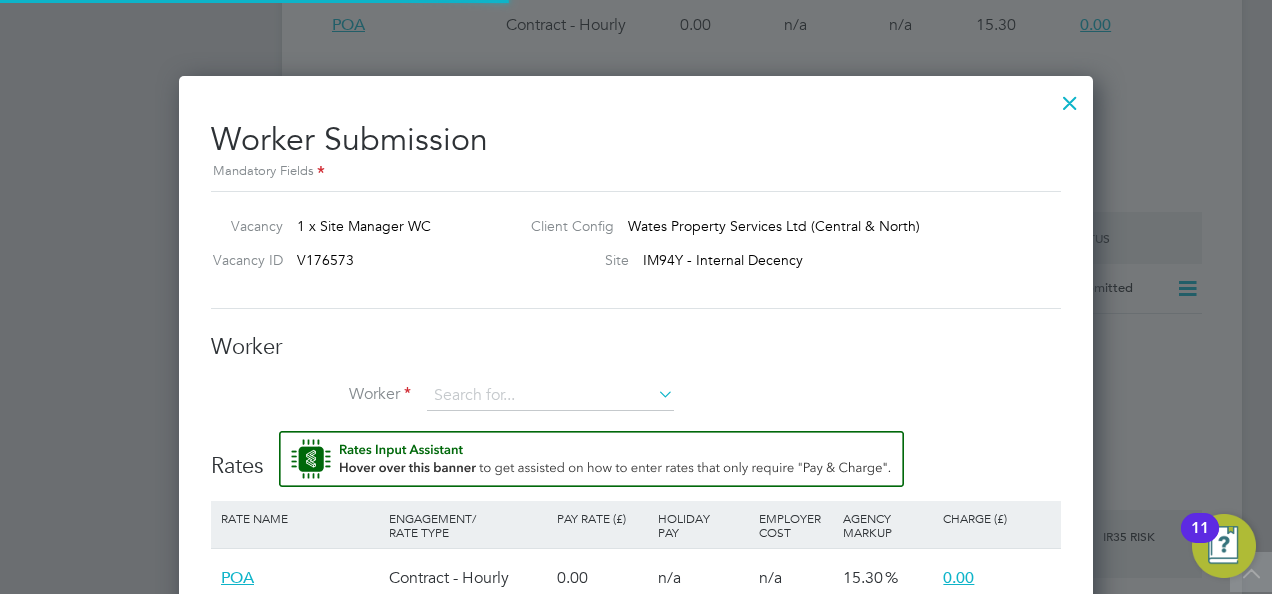 scroll, scrollTop: 10, scrollLeft: 10, axis: both 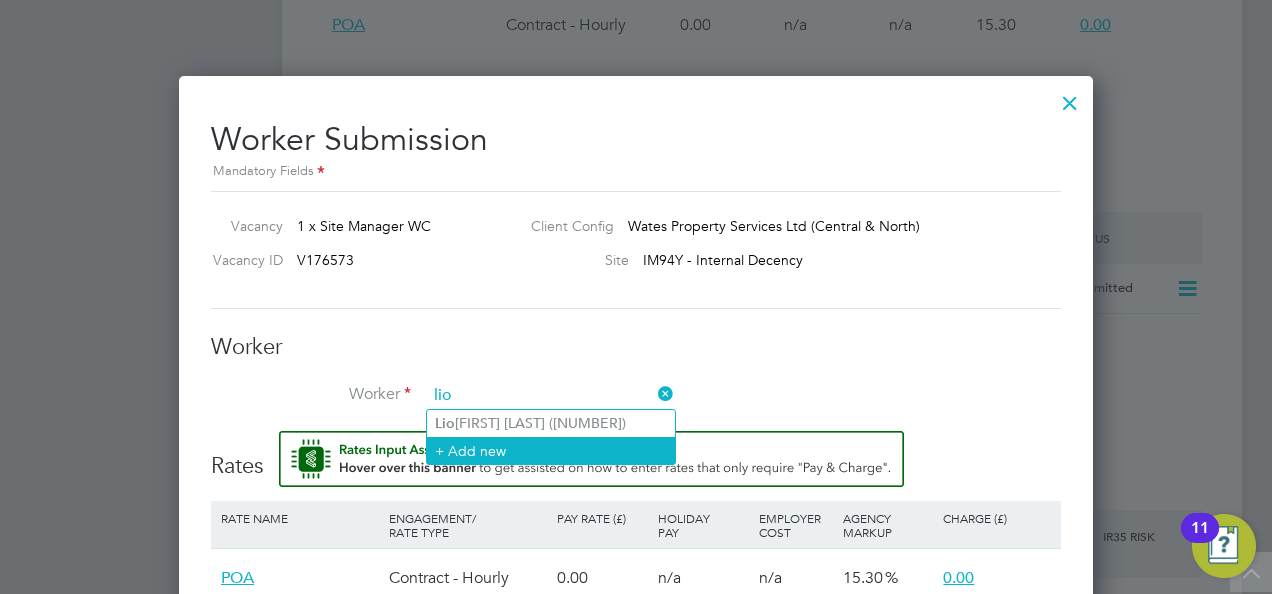 type on "lio" 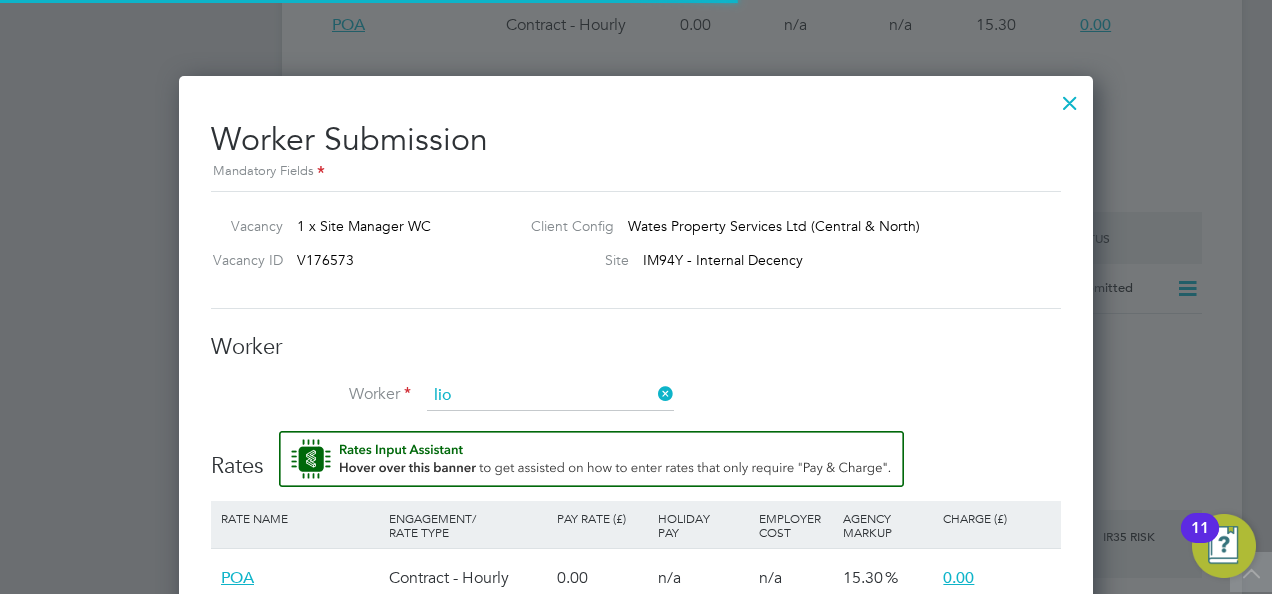 type 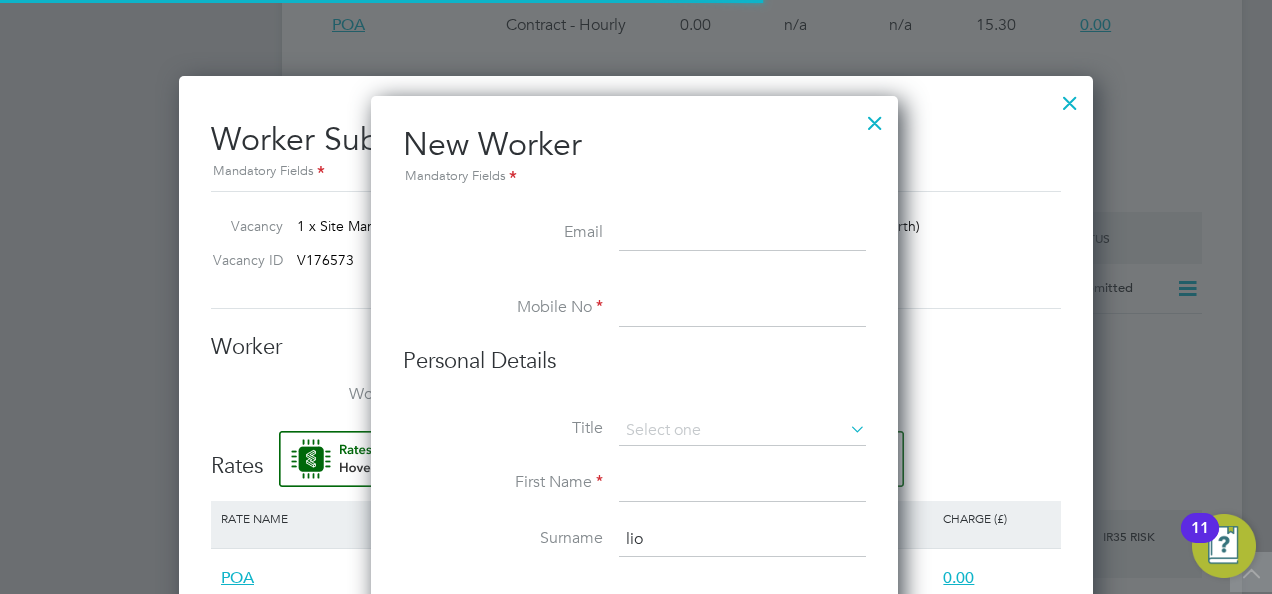 scroll, scrollTop: 10, scrollLeft: 10, axis: both 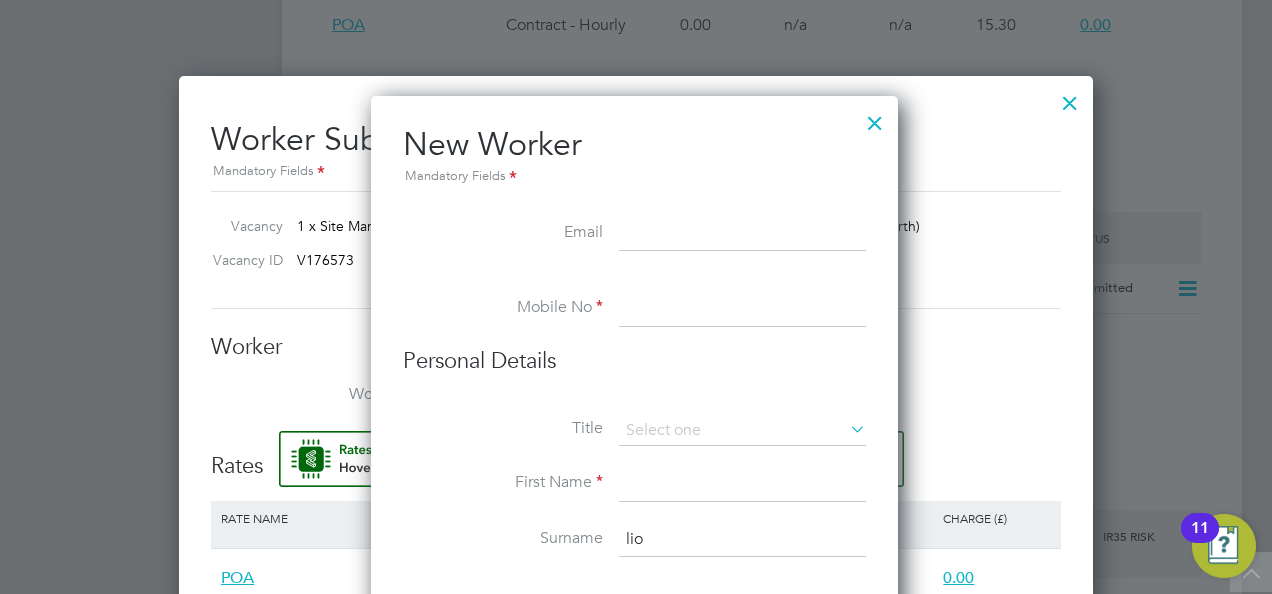 click at bounding box center (742, 309) 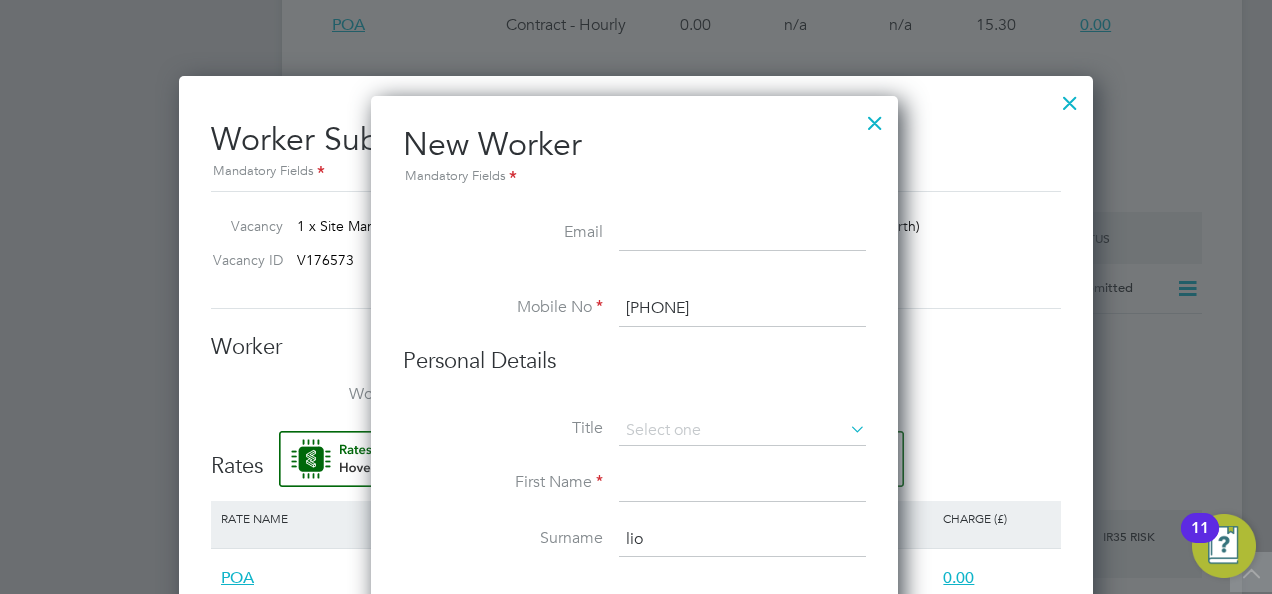 drag, startPoint x: 682, startPoint y: 308, endPoint x: 771, endPoint y: 297, distance: 89.6772 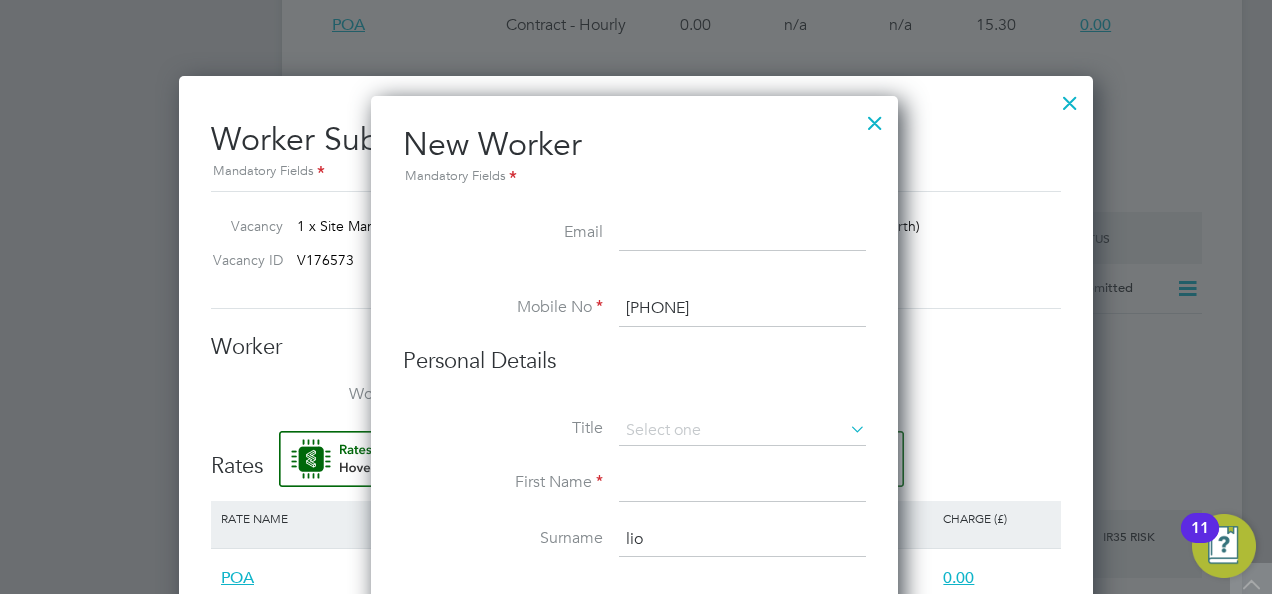 scroll, scrollTop: 1800, scrollLeft: 0, axis: vertical 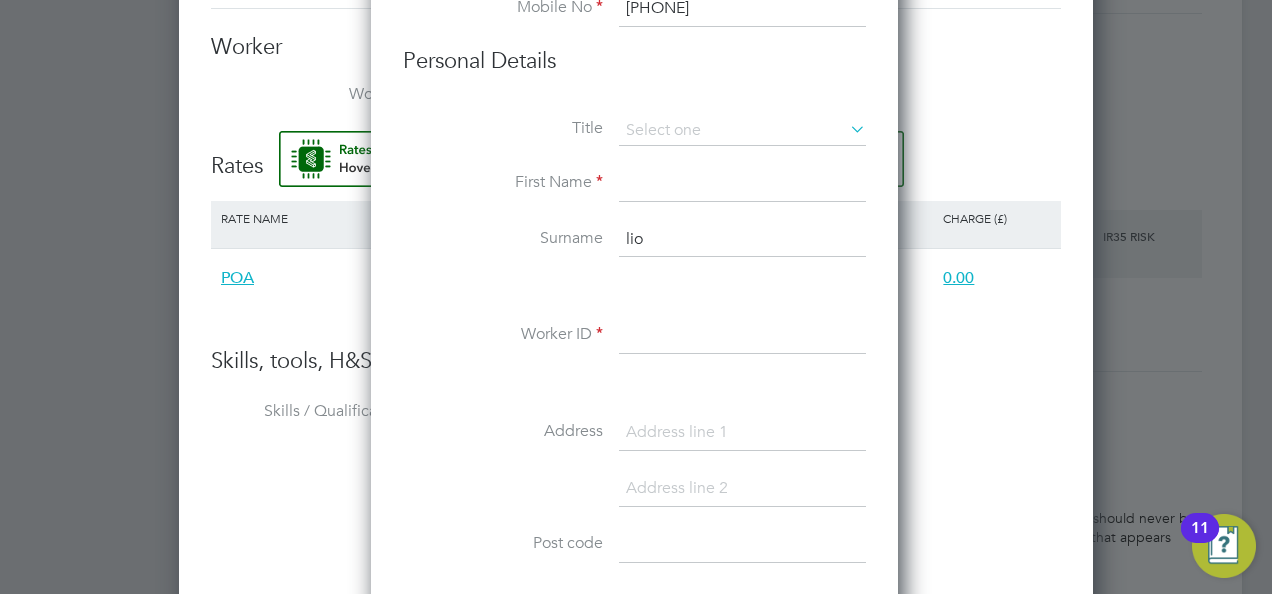 click at bounding box center (742, 184) 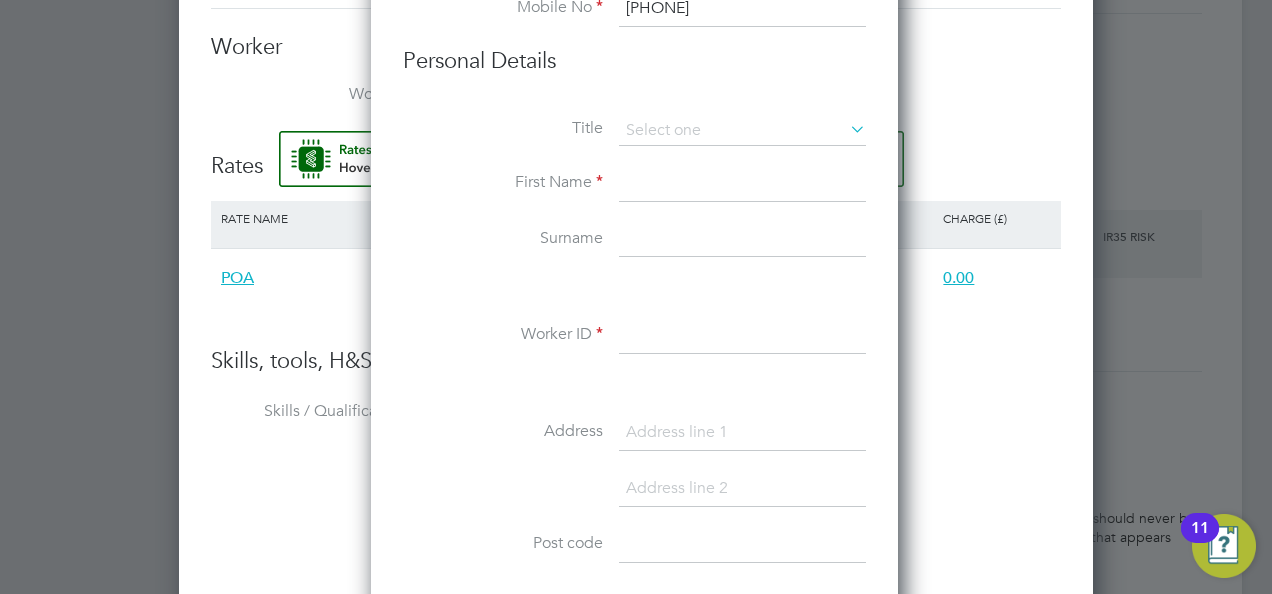 type 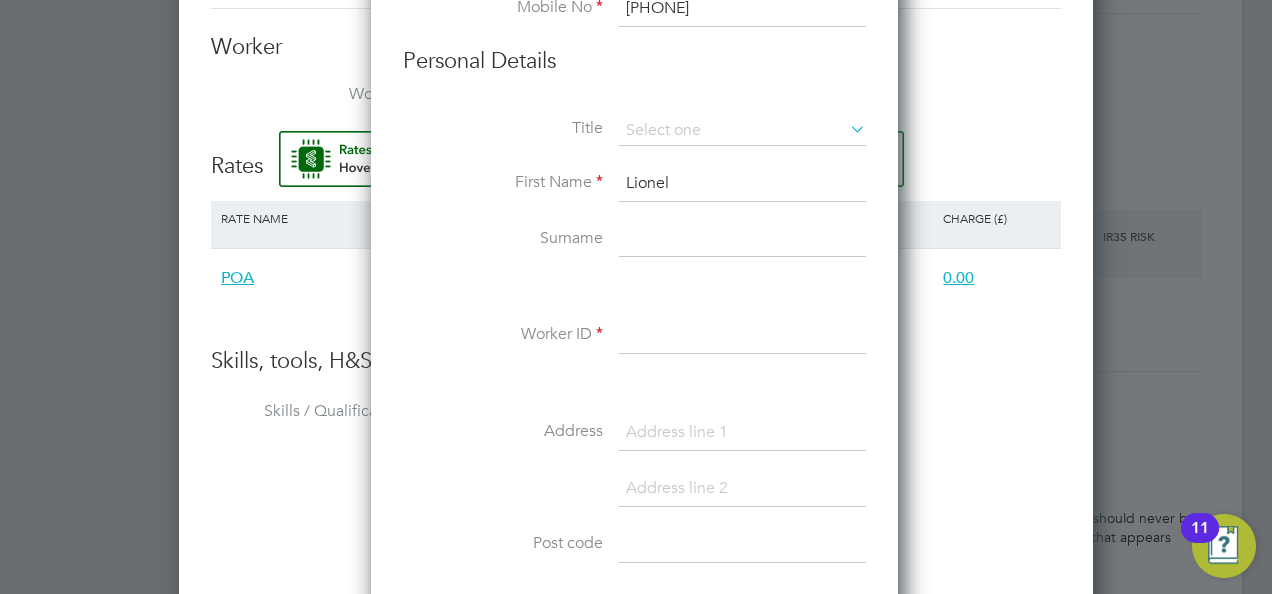 type on "Lionel" 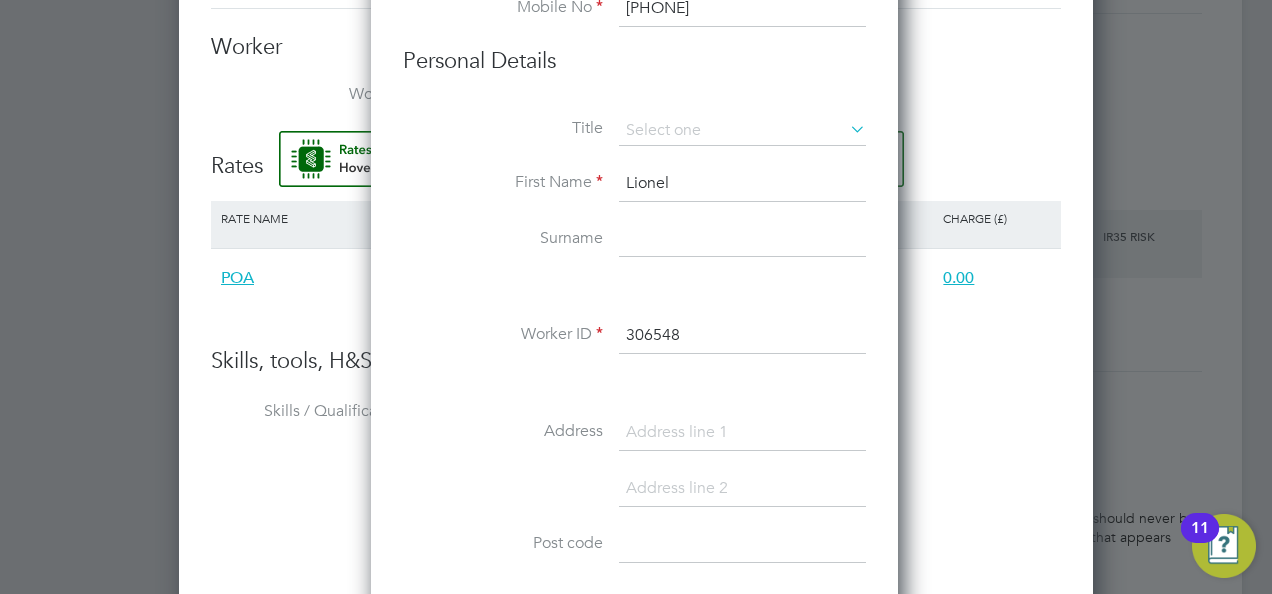 type on "306548" 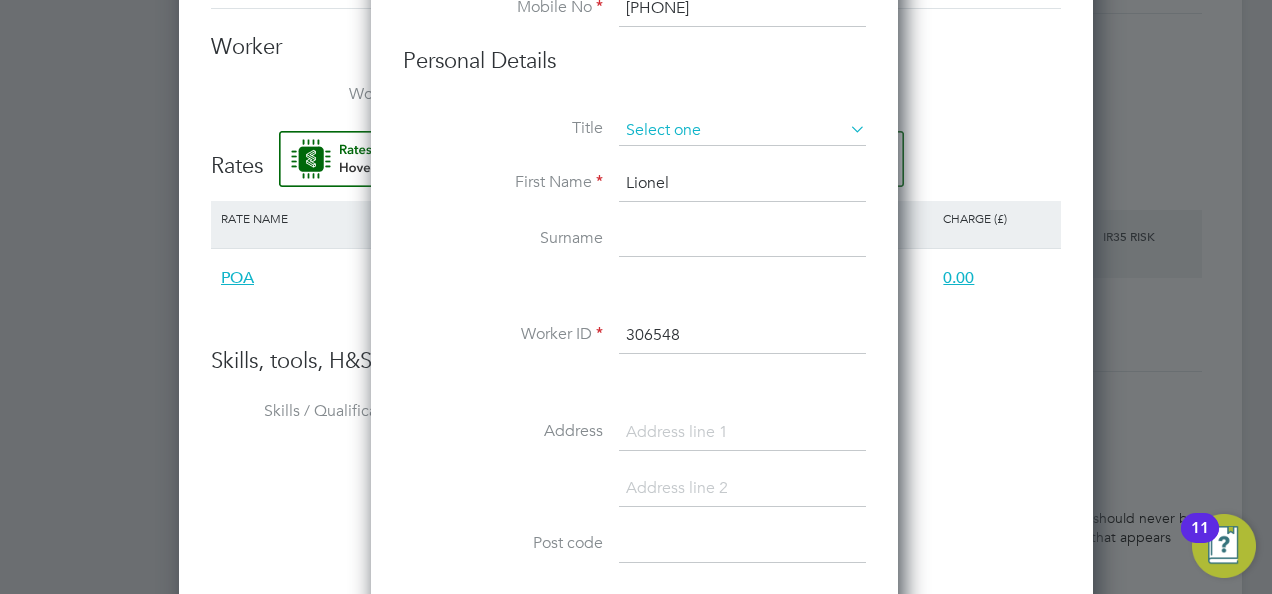 click at bounding box center [742, 131] 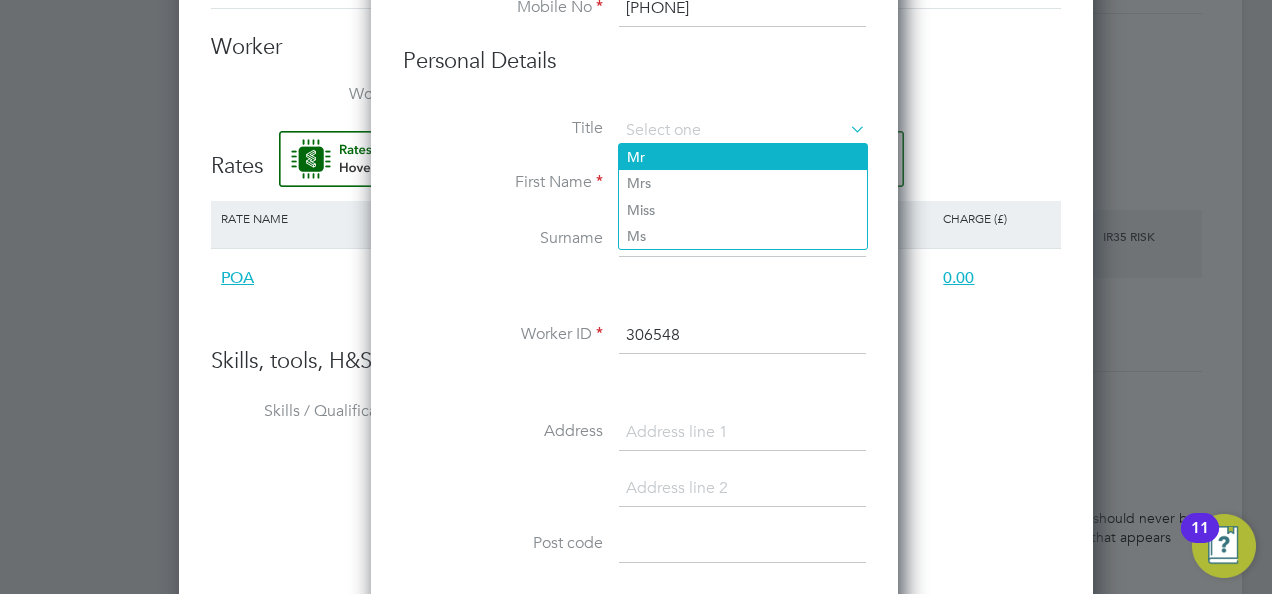 click on "Mr" 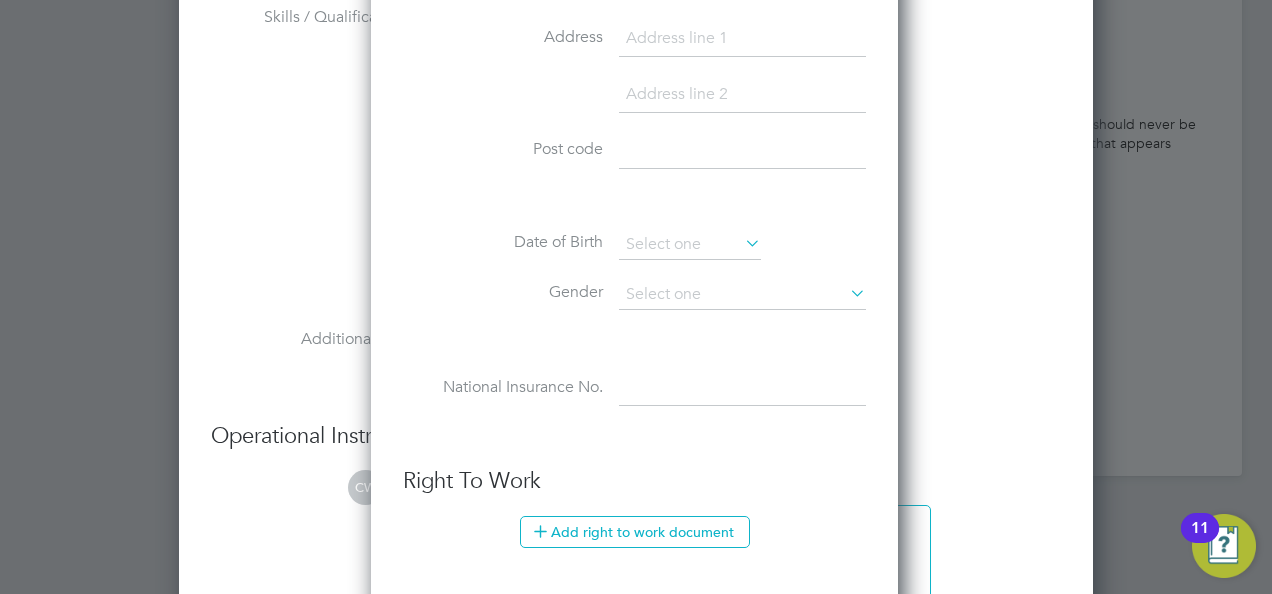 scroll, scrollTop: 2694, scrollLeft: 0, axis: vertical 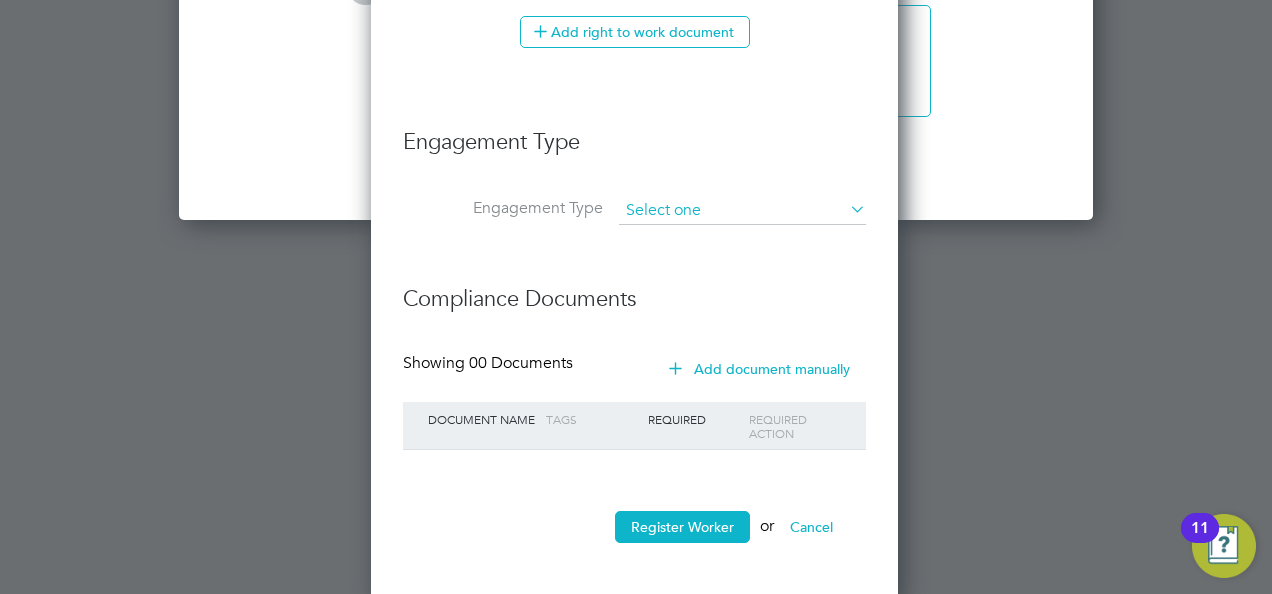 click at bounding box center (742, 211) 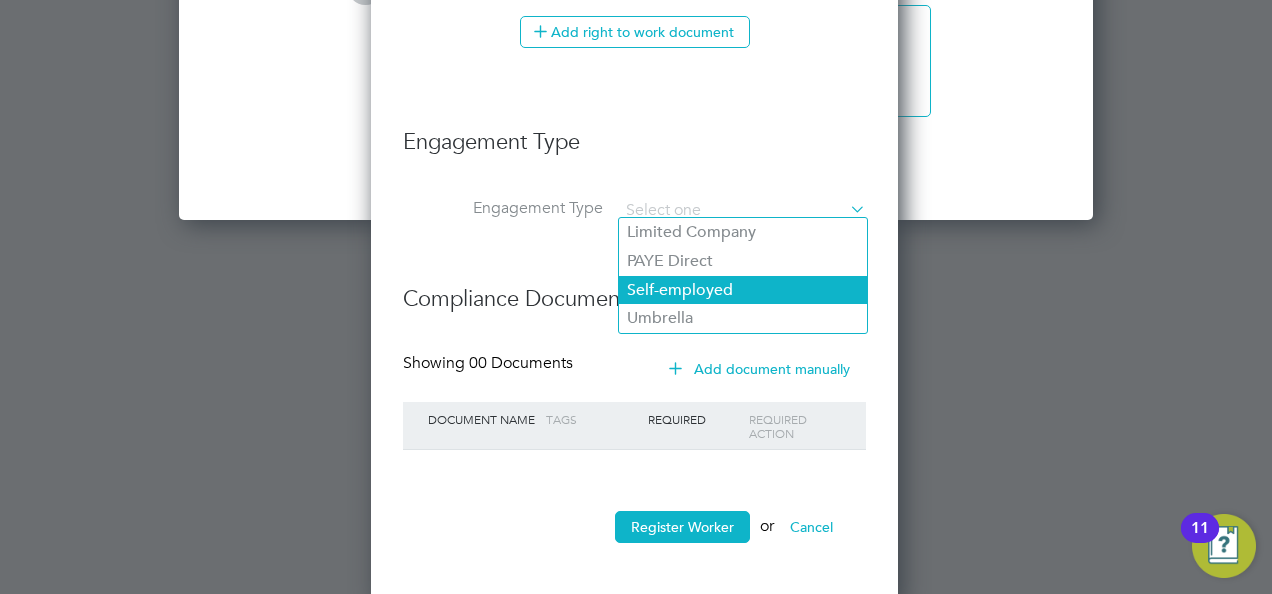 click on "Self-employed" 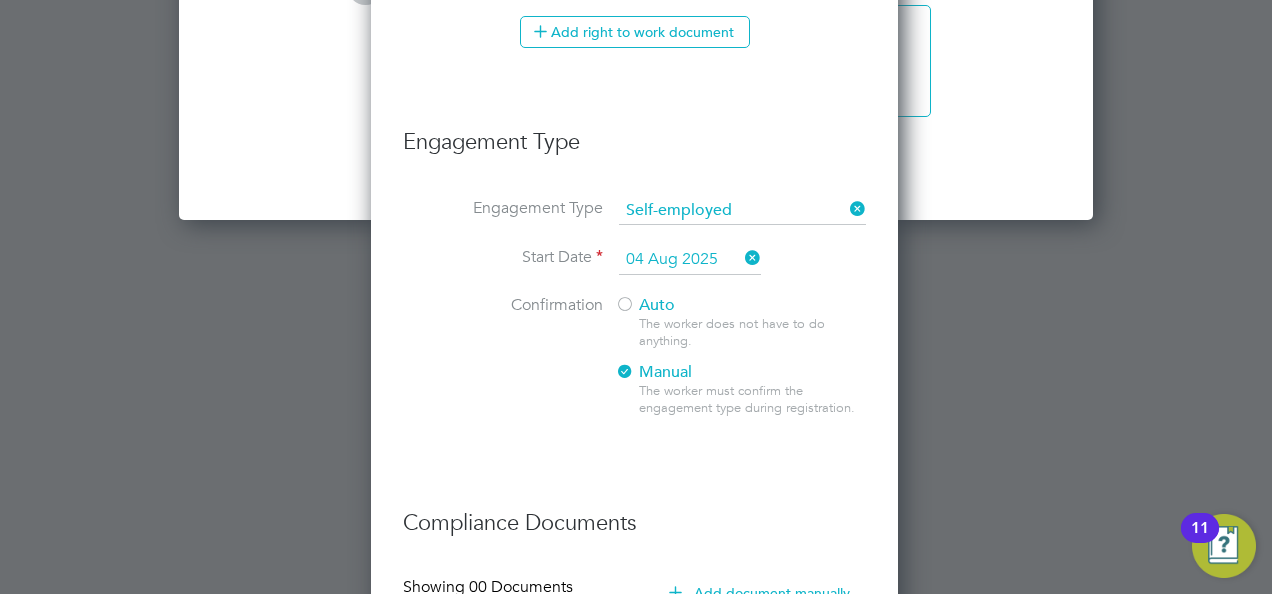 scroll, scrollTop: 10, scrollLeft: 10, axis: both 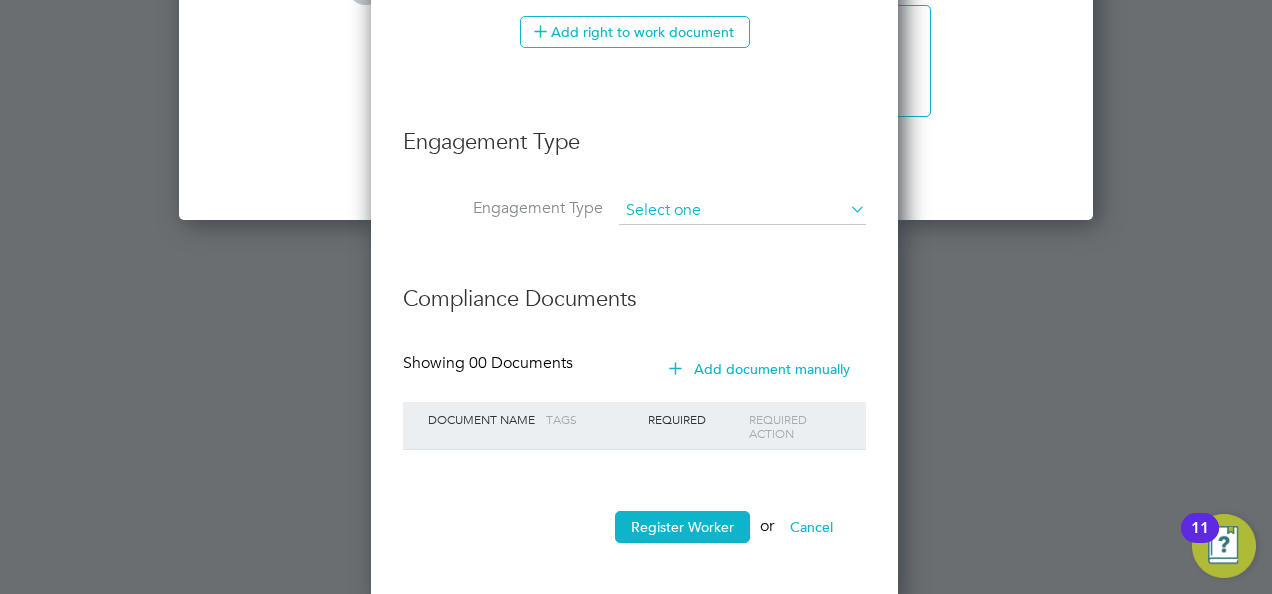 click at bounding box center (742, 211) 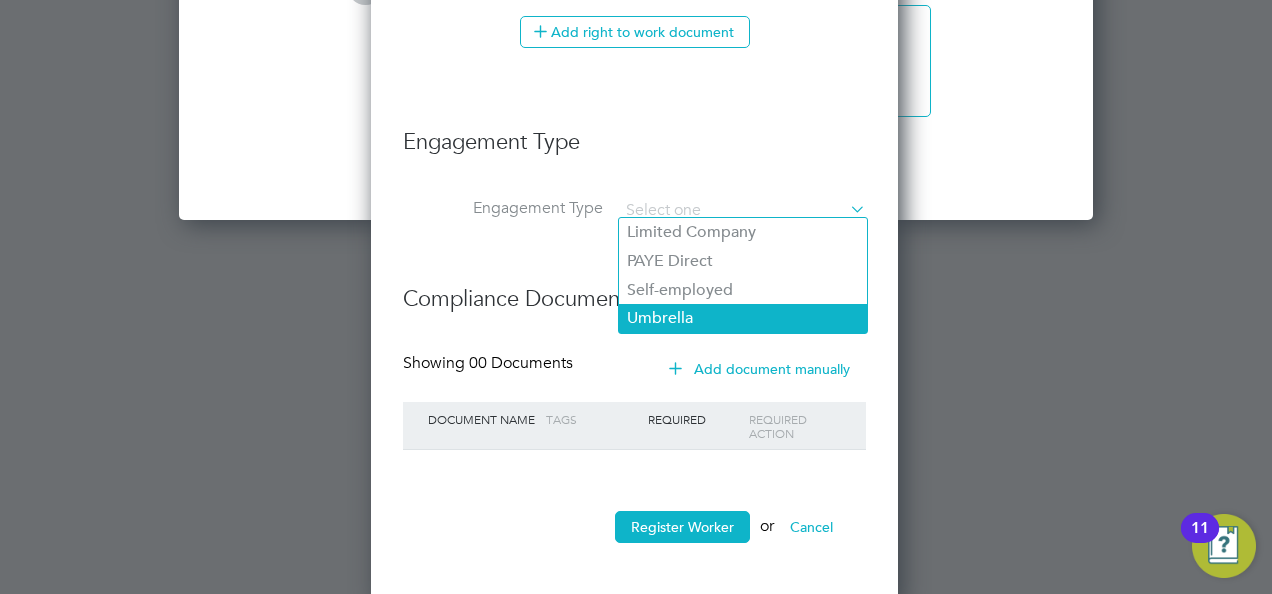 click on "Umbrella" 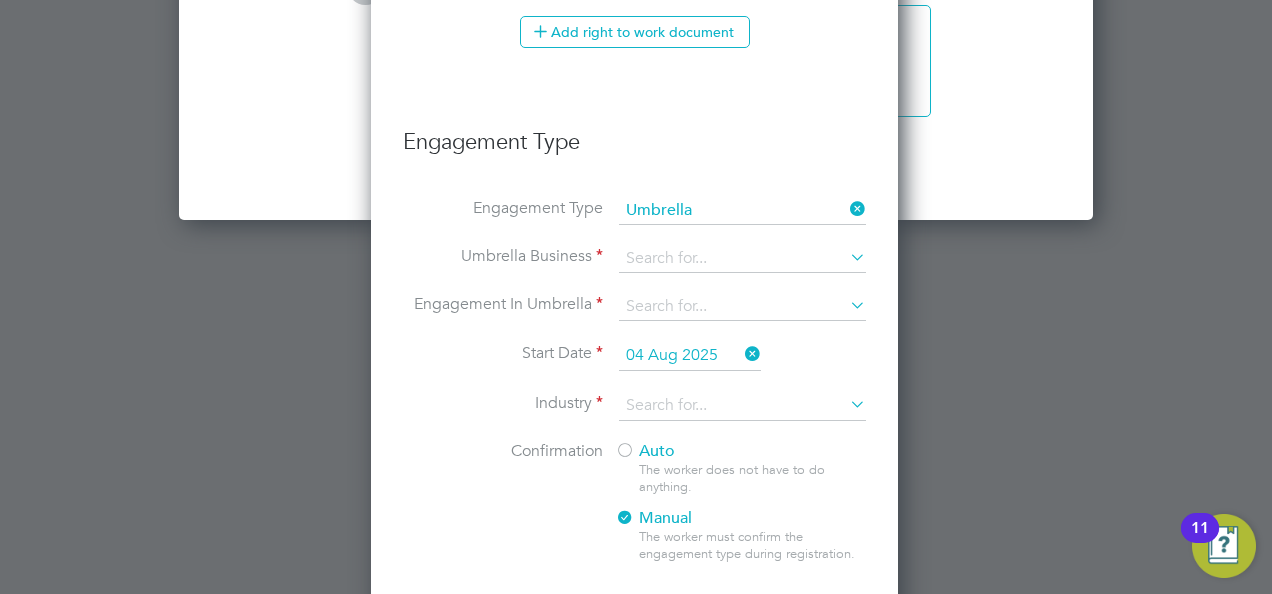 scroll, scrollTop: 10, scrollLeft: 10, axis: both 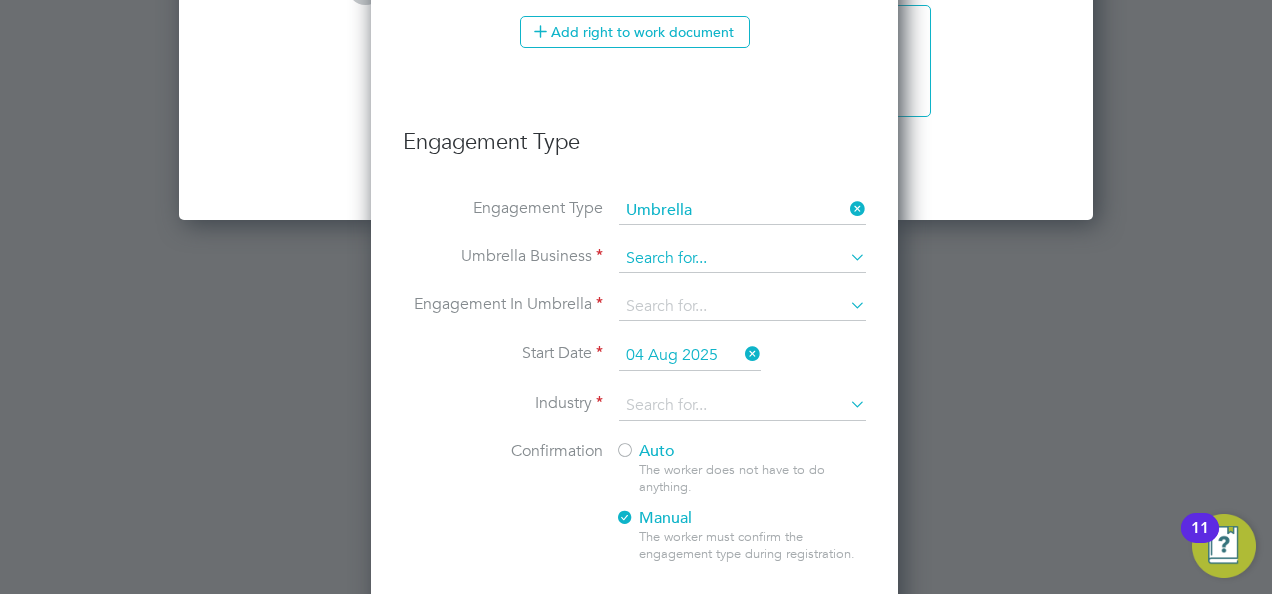 click at bounding box center (742, 259) 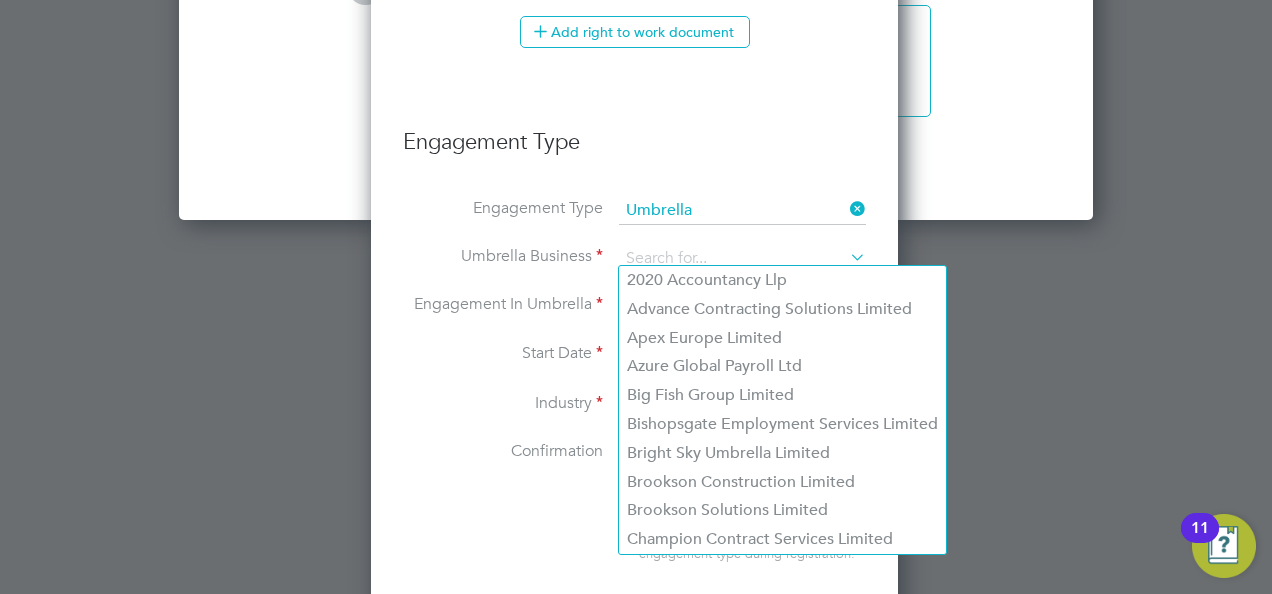 click on "New Worker Mandatory Fields Email   Mobile No   07955154076 Personal Details Title   Mr First Name   Lionel Surname   Worker ID   306548 Address       Post code   Date of Birth   Gender   National Insurance No.   Right To Work  Add right to work document Country and citizenship Country the worker will be working in United Kingdom The worker is:   a citizen of United Kingdom   from the EU, EEA or Switzerland   from the Channel Islands or the Isle of Man   from somewhere else Engagement Type Engagement Type   Umbrella Umbrella Business   Engagement In Umbrella   Start Date   04 Aug 2025 Industry   Confirmation Auto The worker does not have to do anything. Manual The worker must confirm the engagement type during registration.   Compliance Documents Showing   00 Documents Add document manually Document Name Tags Required Required Action Register Worker  or  Cancel" at bounding box center [634, -69] 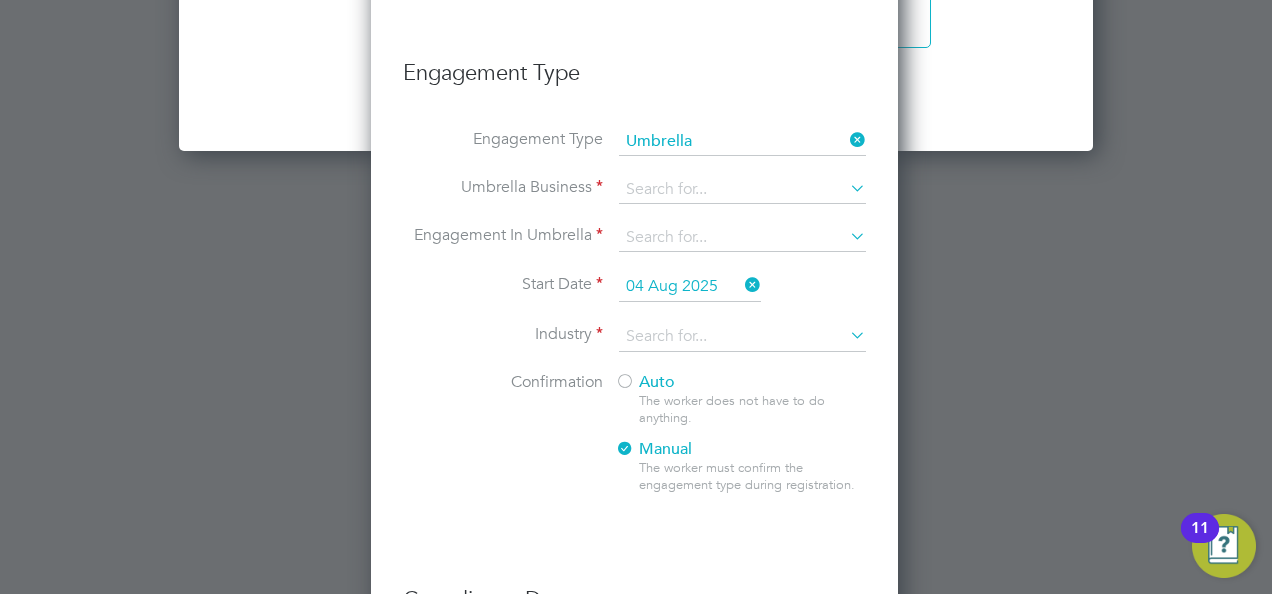 scroll, scrollTop: 2794, scrollLeft: 0, axis: vertical 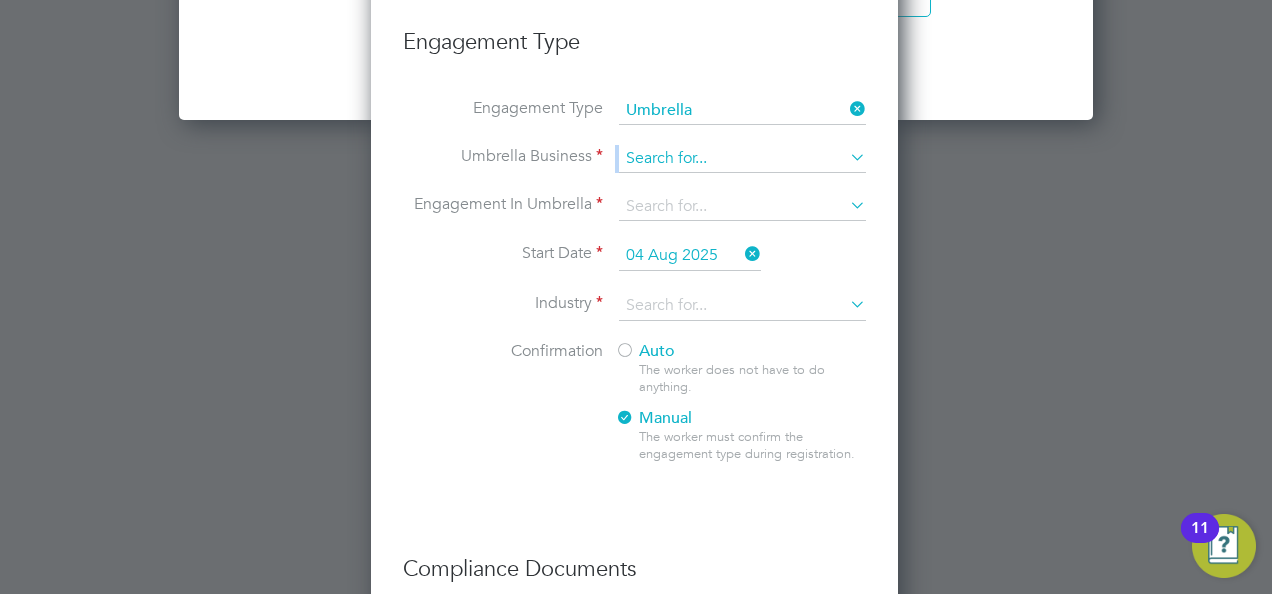 click on "New Worker Mandatory Fields Email   Mobile No   07955154076 Personal Details Title   Mr First Name   Lionel Surname   Worker ID   306548 Address       Post code   Date of Birth   Gender   National Insurance No.   Right To Work  Add right to work document Country and citizenship Country the worker will be working in United Kingdom The worker is:   a citizen of United Kingdom   from the EU, EEA or Switzerland   from the Channel Islands or the Isle of Man   from somewhere else Engagement Type Engagement Type   Umbrella Umbrella Business   Engagement In Umbrella   Start Date   04 Aug 2025 Industry   Confirmation Auto The worker does not have to do anything. Manual The worker must confirm the engagement type during registration.   Compliance Documents Showing   00 Documents Add document manually Document Name Tags Required Required Action Register Worker  or  Cancel" at bounding box center [634, -169] 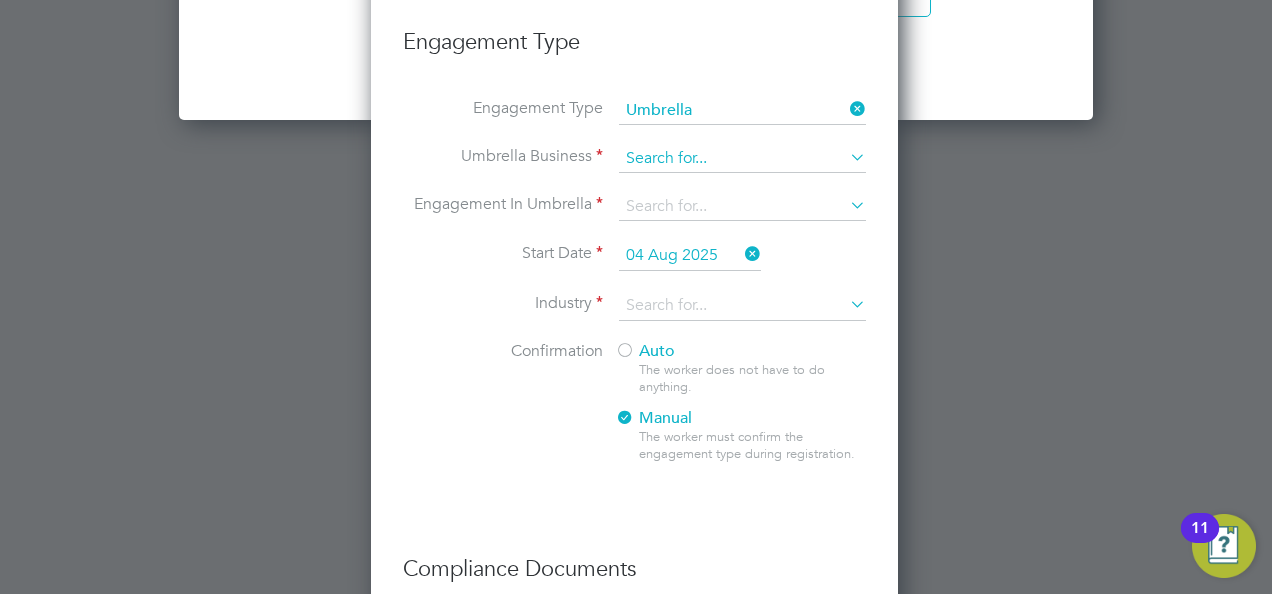 click at bounding box center [742, 159] 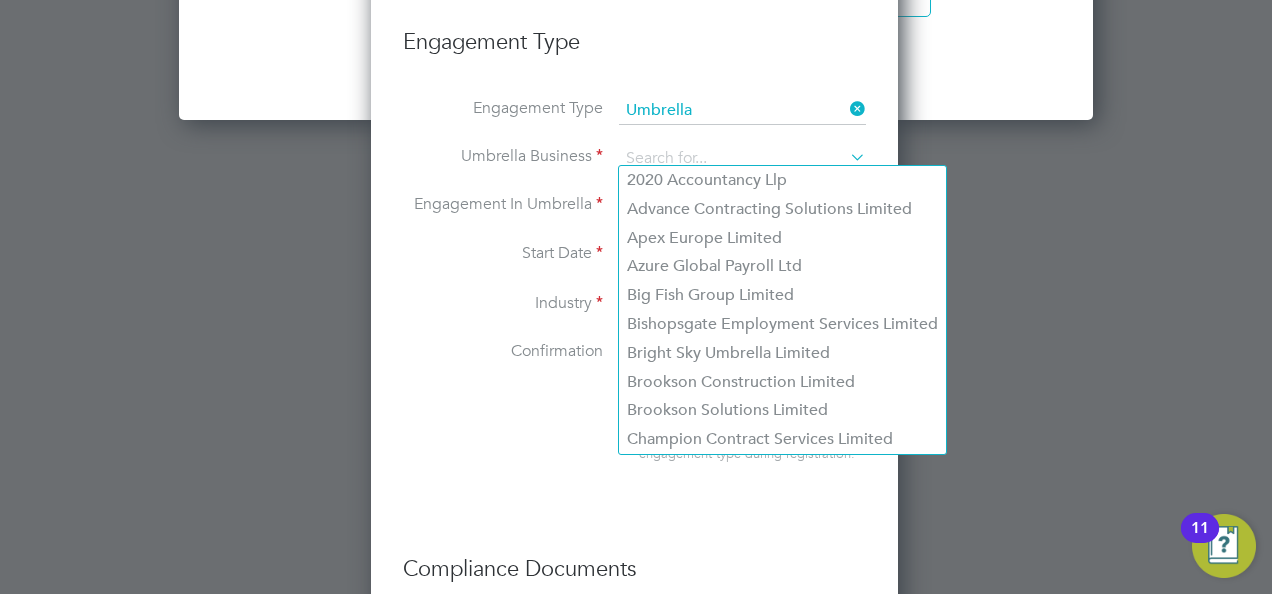 click at bounding box center [846, 109] 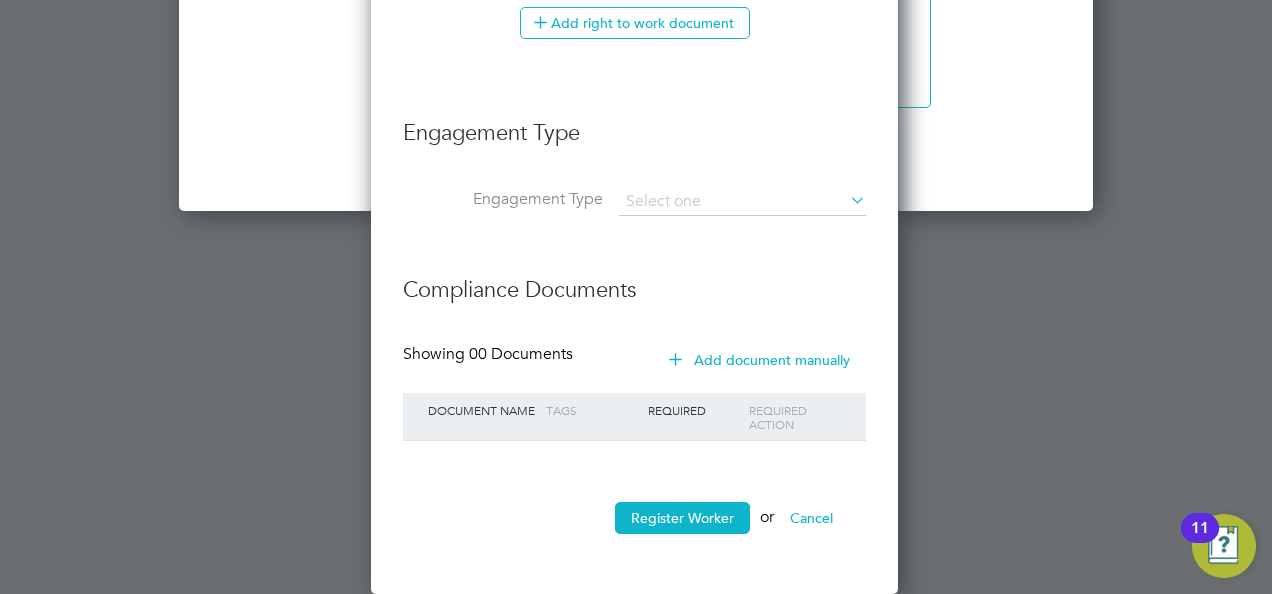 scroll, scrollTop: 1693, scrollLeft: 529, axis: both 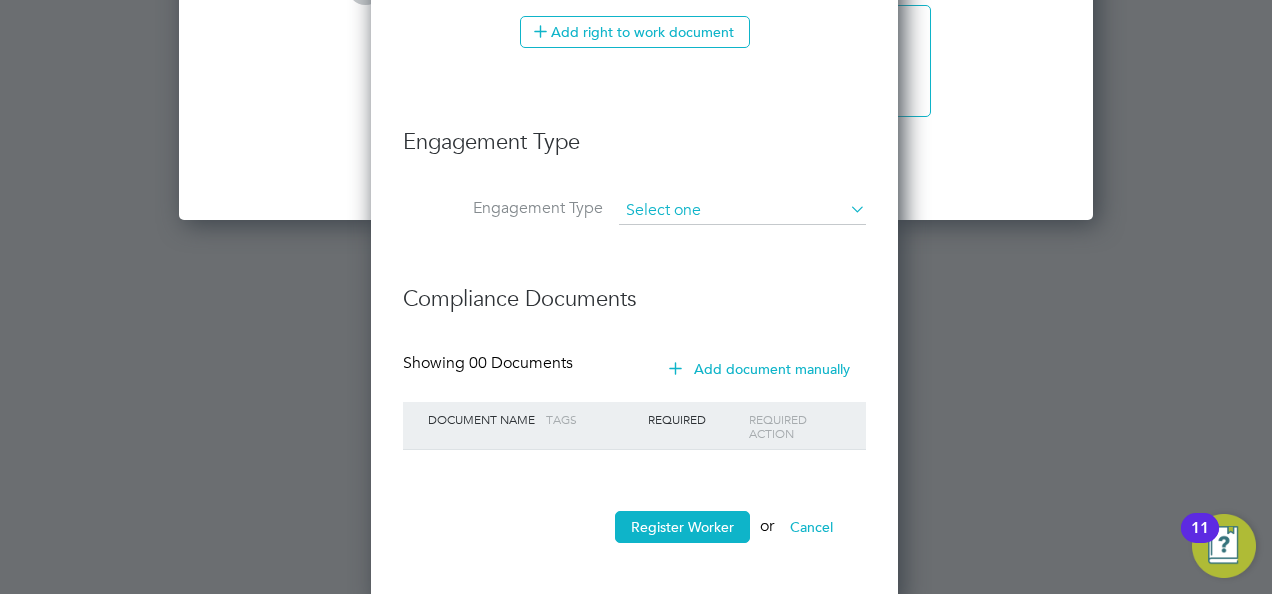 click at bounding box center [742, 211] 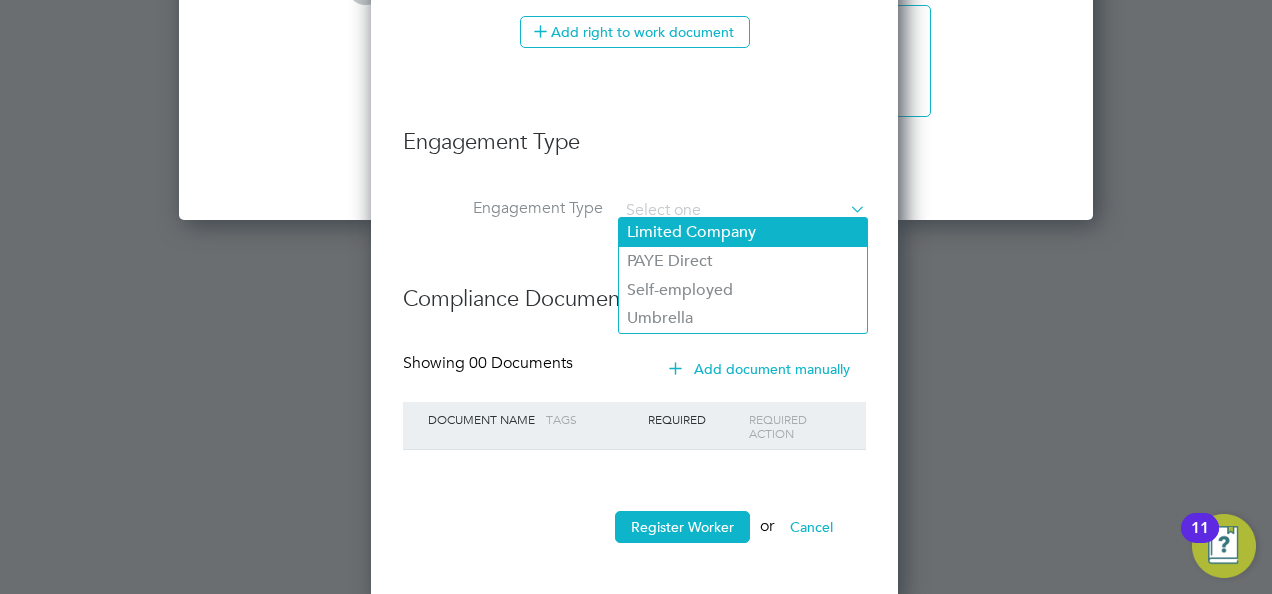 click on "Limited Company" 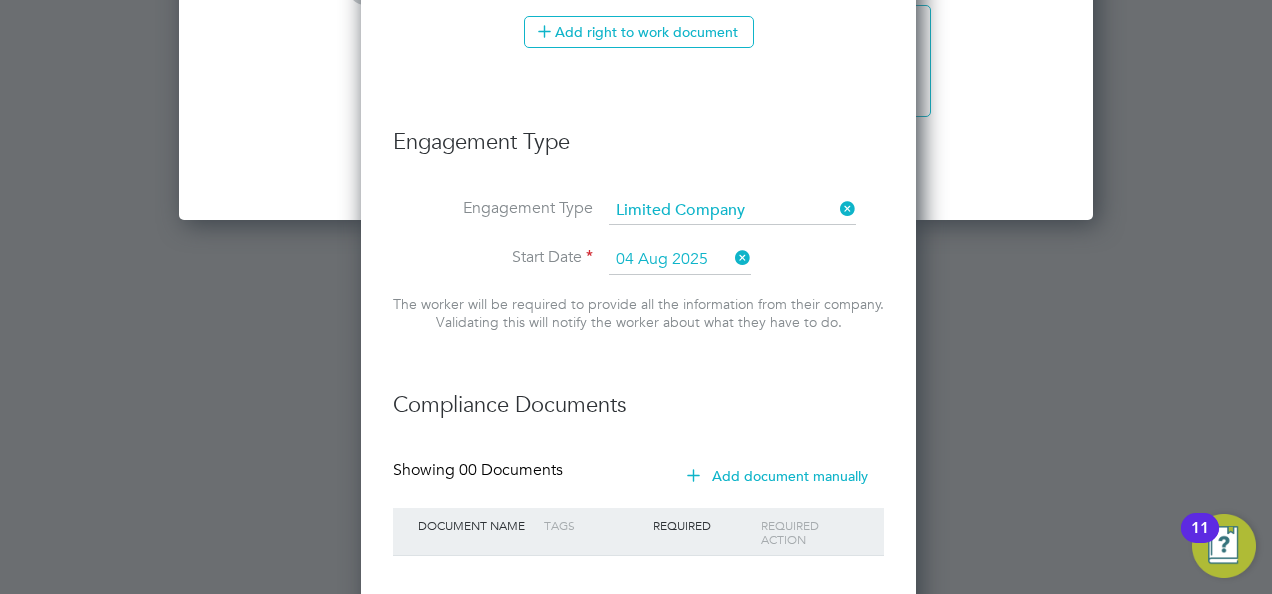 scroll, scrollTop: 10, scrollLeft: 10, axis: both 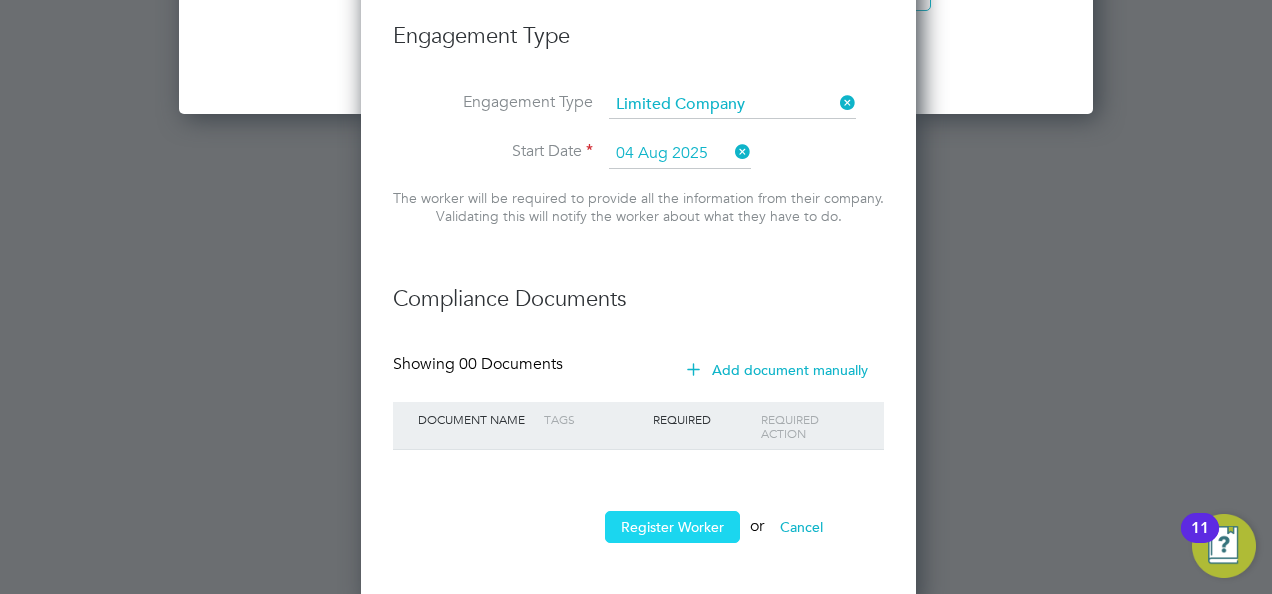 click on "Register Worker" at bounding box center (672, 527) 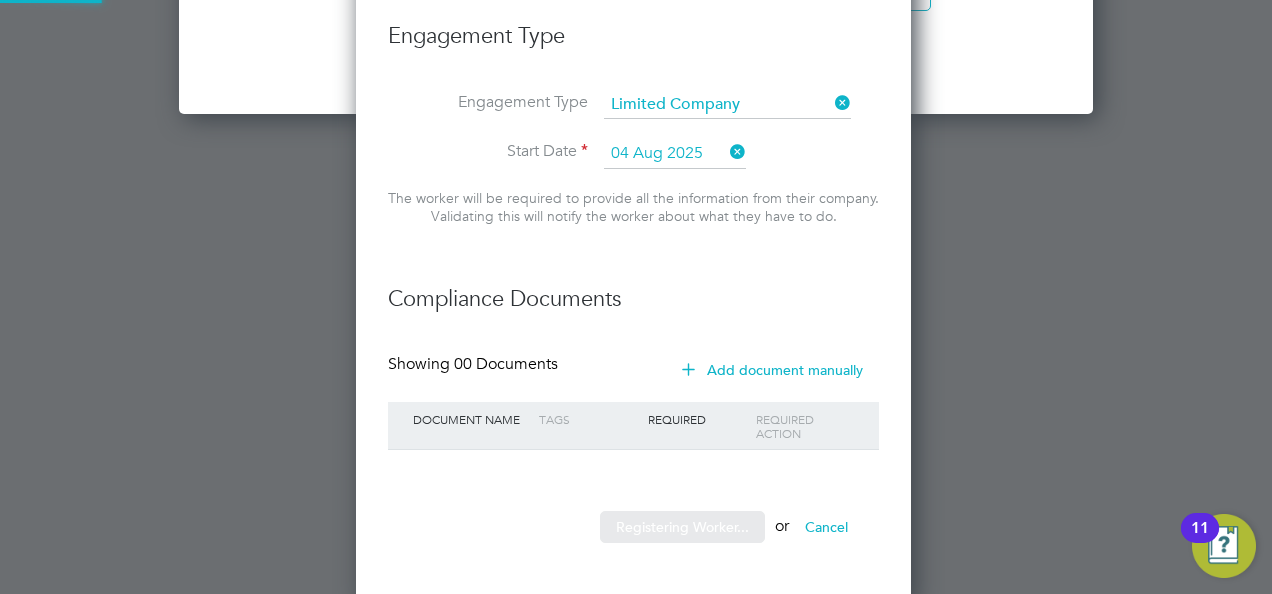 scroll, scrollTop: 10, scrollLeft: 10, axis: both 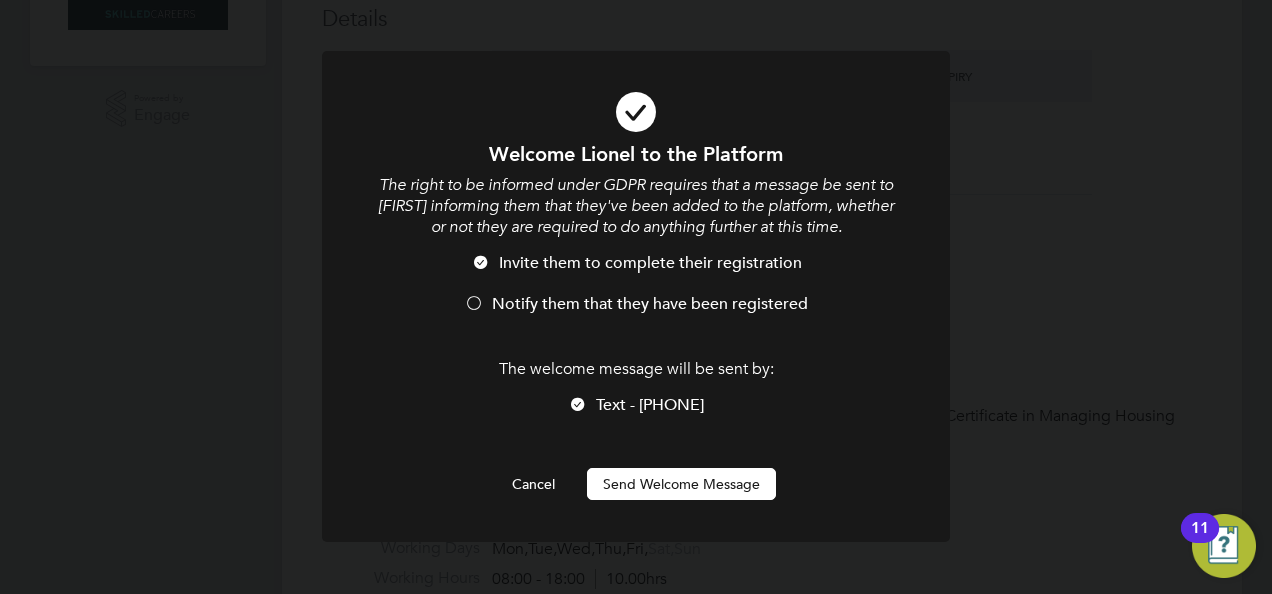 click on "Send Welcome Message" at bounding box center [681, 484] 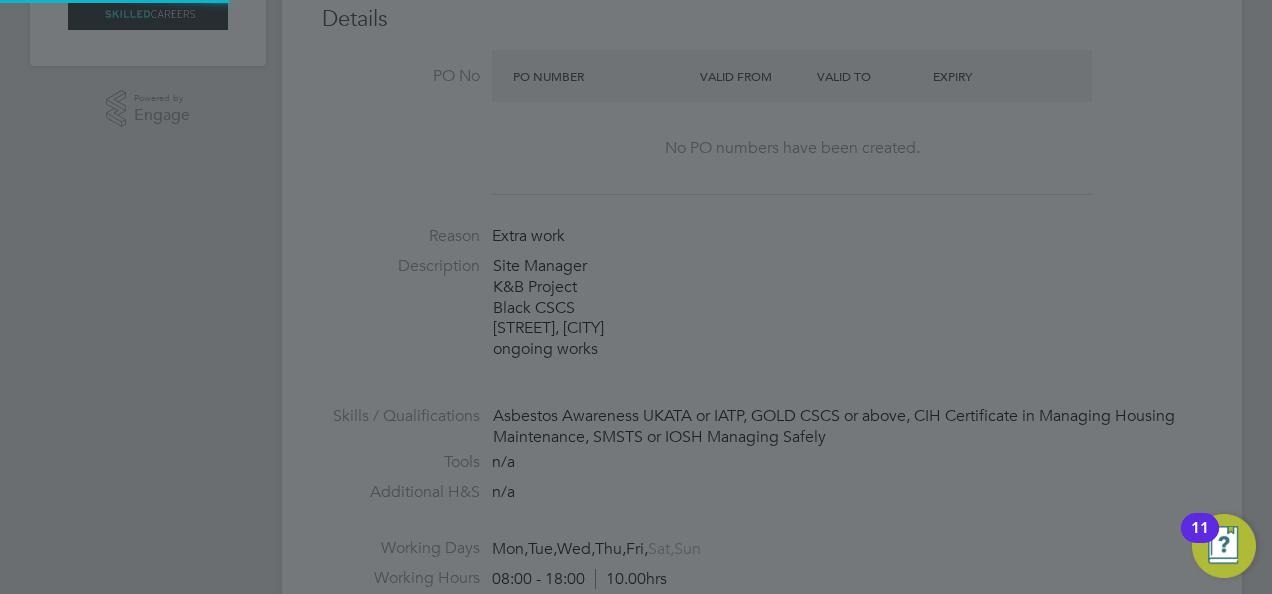 type on "Lionel  (306548)" 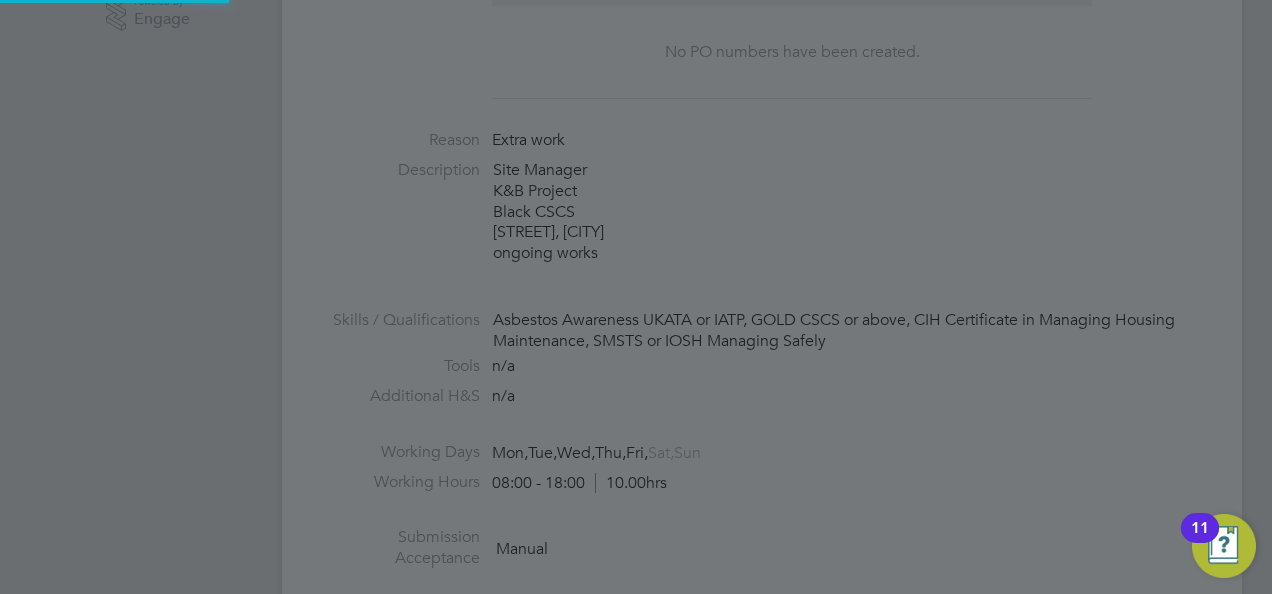 scroll, scrollTop: 978, scrollLeft: 0, axis: vertical 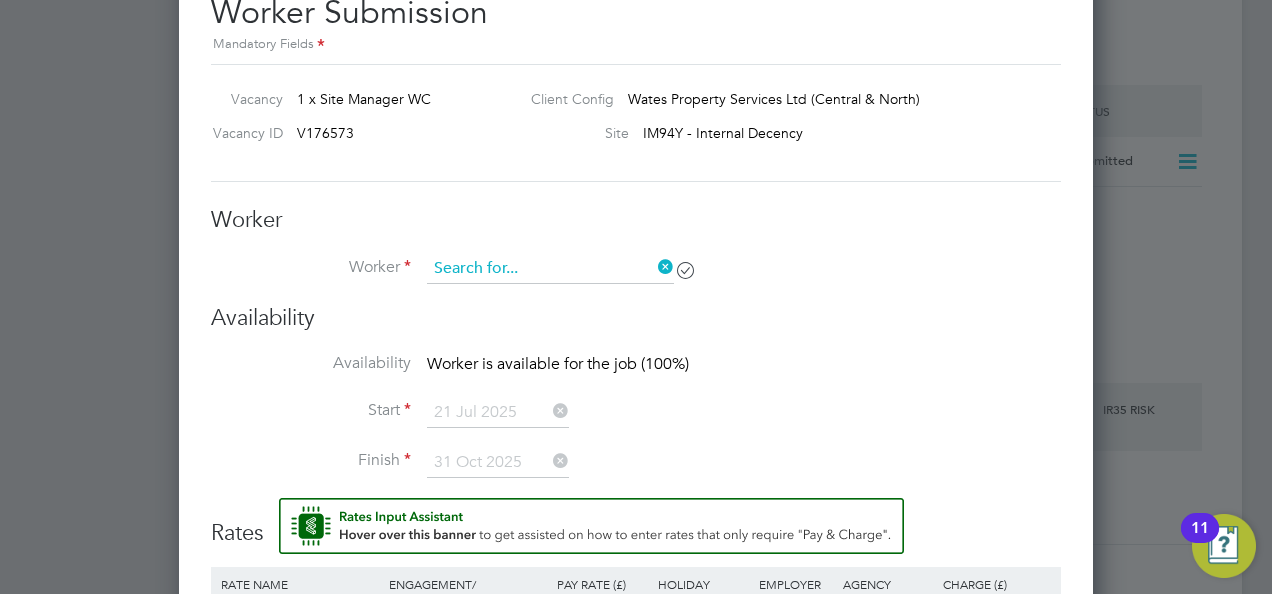 click at bounding box center (550, 269) 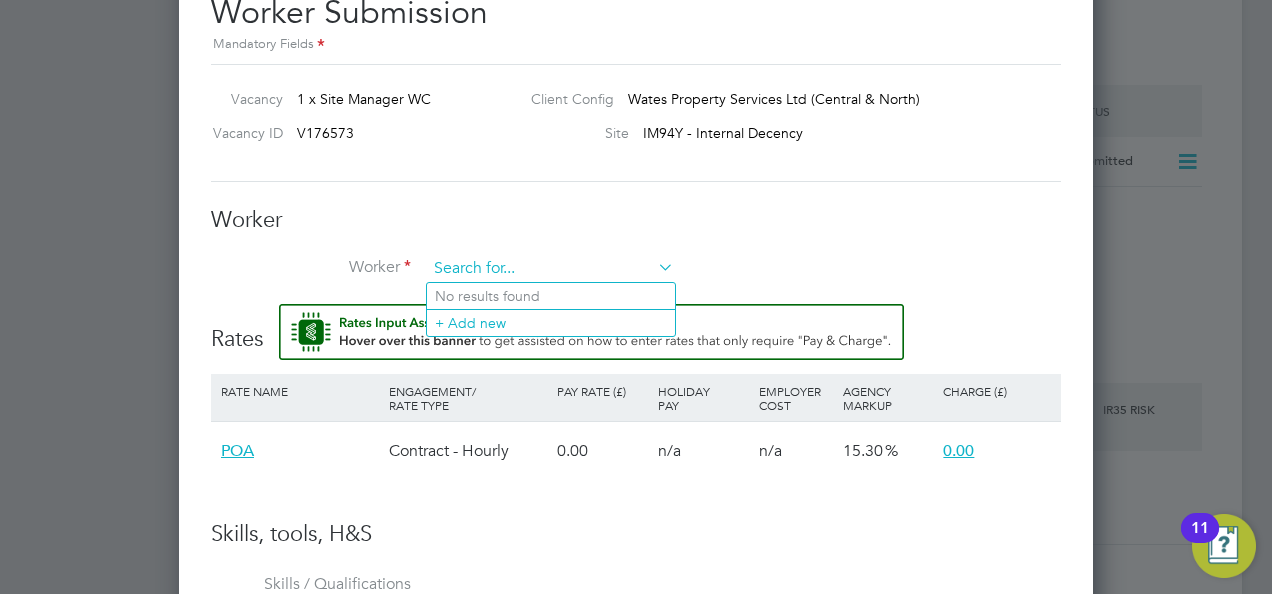 scroll, scrollTop: 1354, scrollLeft: 914, axis: both 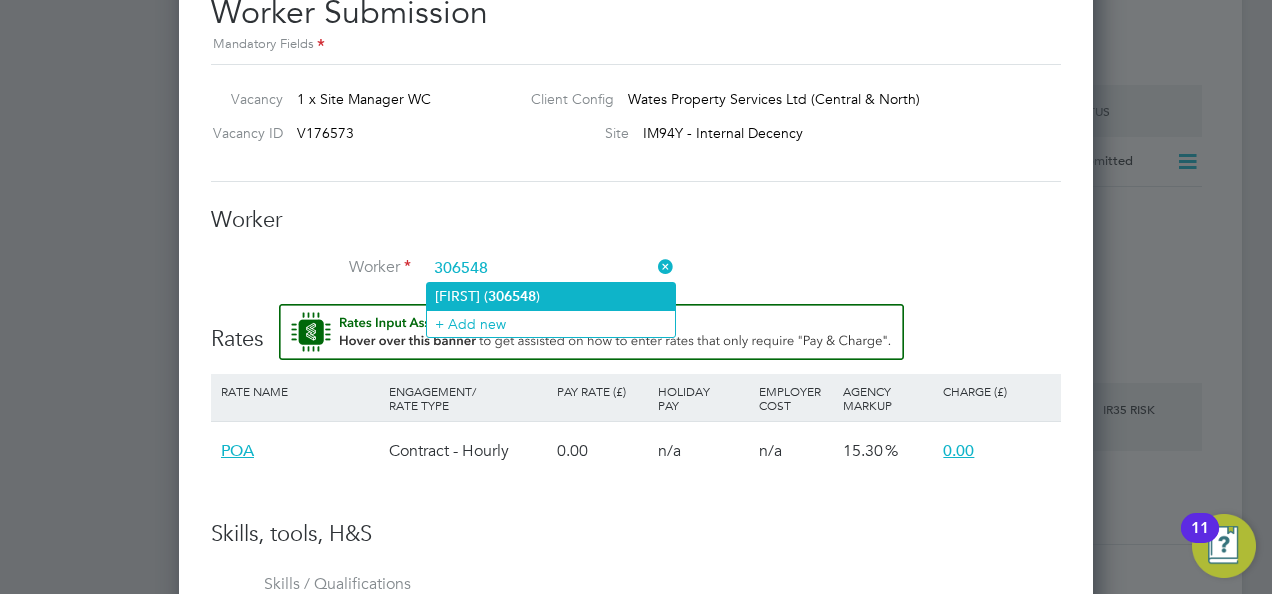 click on "Lionel ( 306548 )" 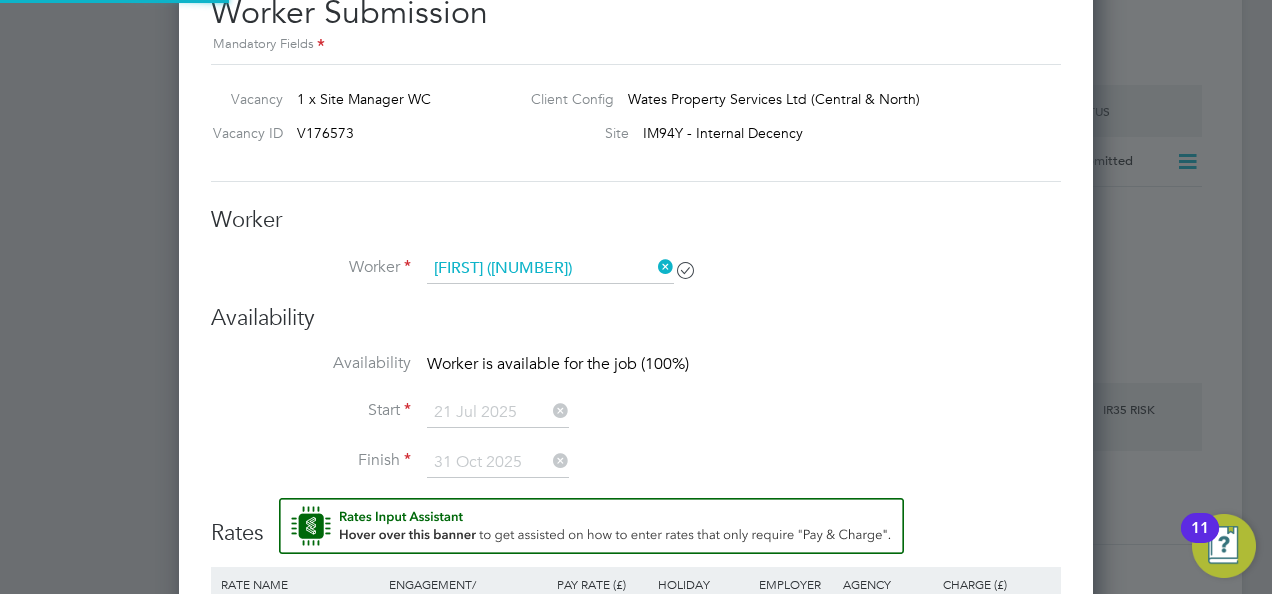 scroll, scrollTop: 10, scrollLeft: 10, axis: both 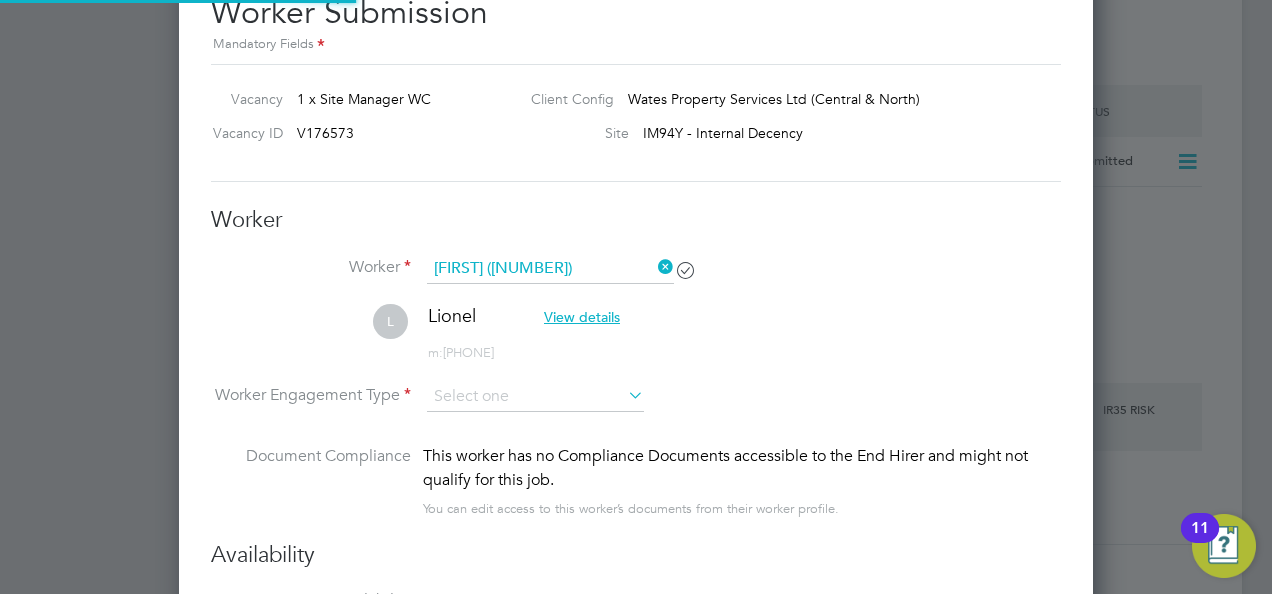 click on "Worker Submission Mandatory Fields Vacancy   1 x Site Manager WC Client Config   Wates Property Services Ltd (Central & North) Vacancy ID   V176573 Site   IM94Y - Internal Decency Worker Worker   Lionel (306548)   L Lionel   View details m:  07955154076   Worker Engagement Type   Document Compliance  This worker has no Compliance Documents accessible to the End Hirer and might not qualify for this job.   You can edit access to this worker’s documents from their worker profile.  Availability Availability Worker is available for the job (100%)     Start   21 Jul 2025 Finish   31 Oct 2025 Rates Rate Name Engagement/ Rate Type Pay Rate (£) Holiday Pay Employer Cost Agency Markup Charge (£) POA Contract - Hourly 0.00   n/a   n/a 15.30 0.00 Skills, tools, H&S Skills / Qualifications The list will appear here... Asbestos Awareness UKATA or IATP  x GOLD CSCS or above  x CIH Certificate in Managing Housing Maintenance  x SMSTS or IOSH Managing Safely  x Tools The list will appear here... Additional H&S CW You" at bounding box center (636, 827) 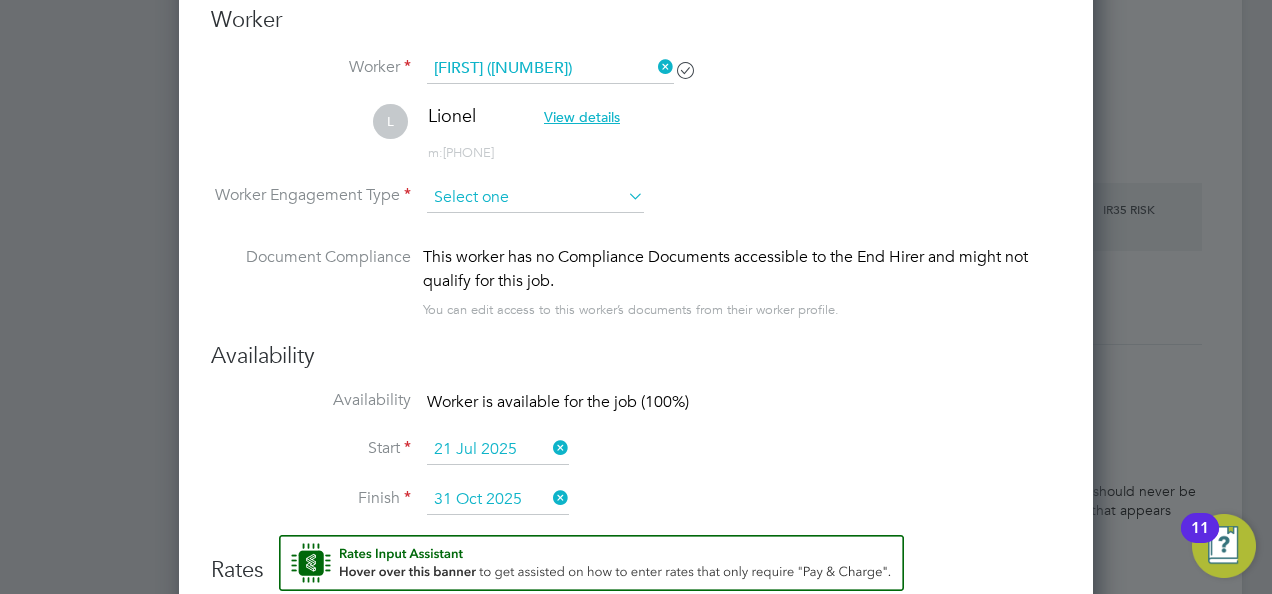 click at bounding box center [535, 198] 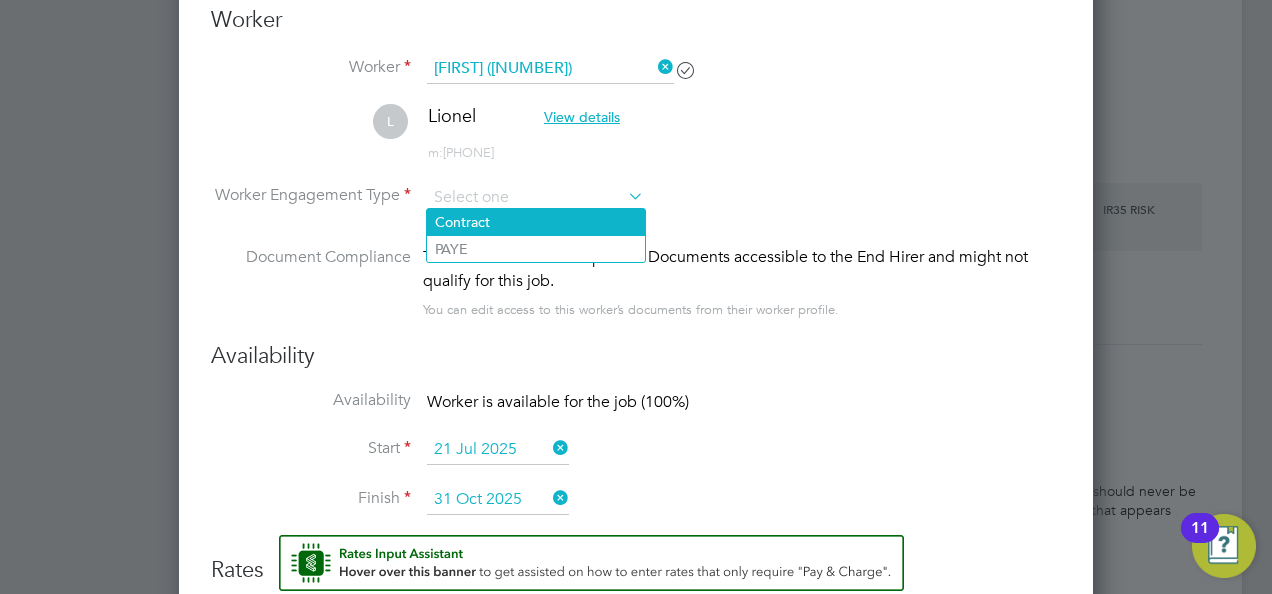 click on "Contract" 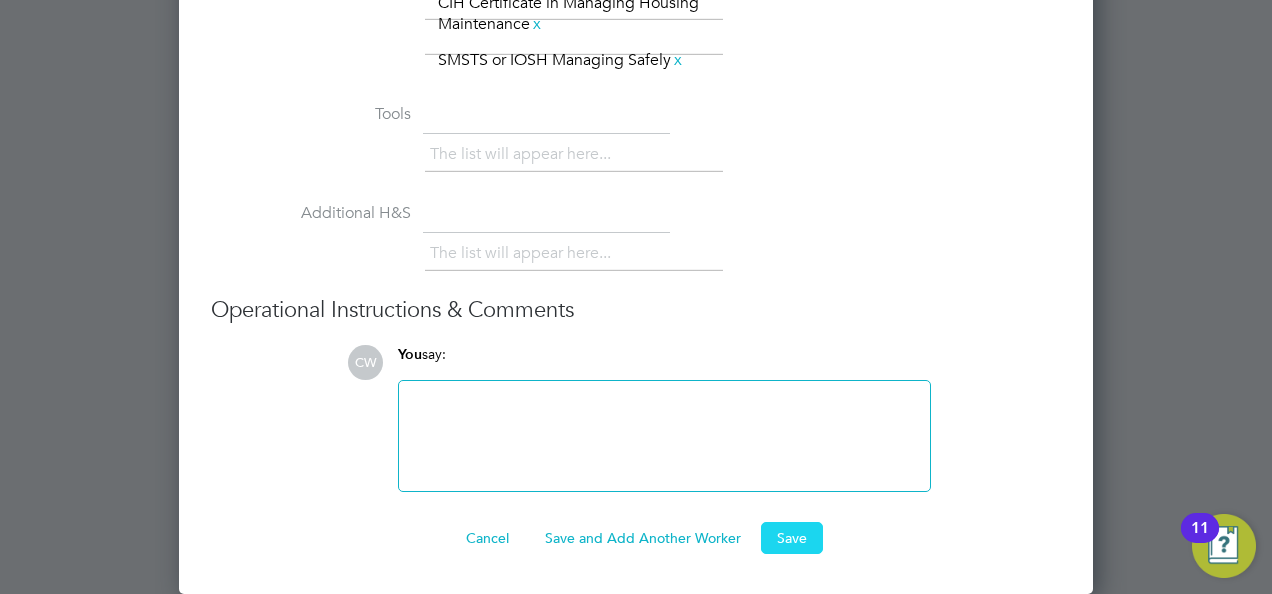 click on "Save" at bounding box center [792, 538] 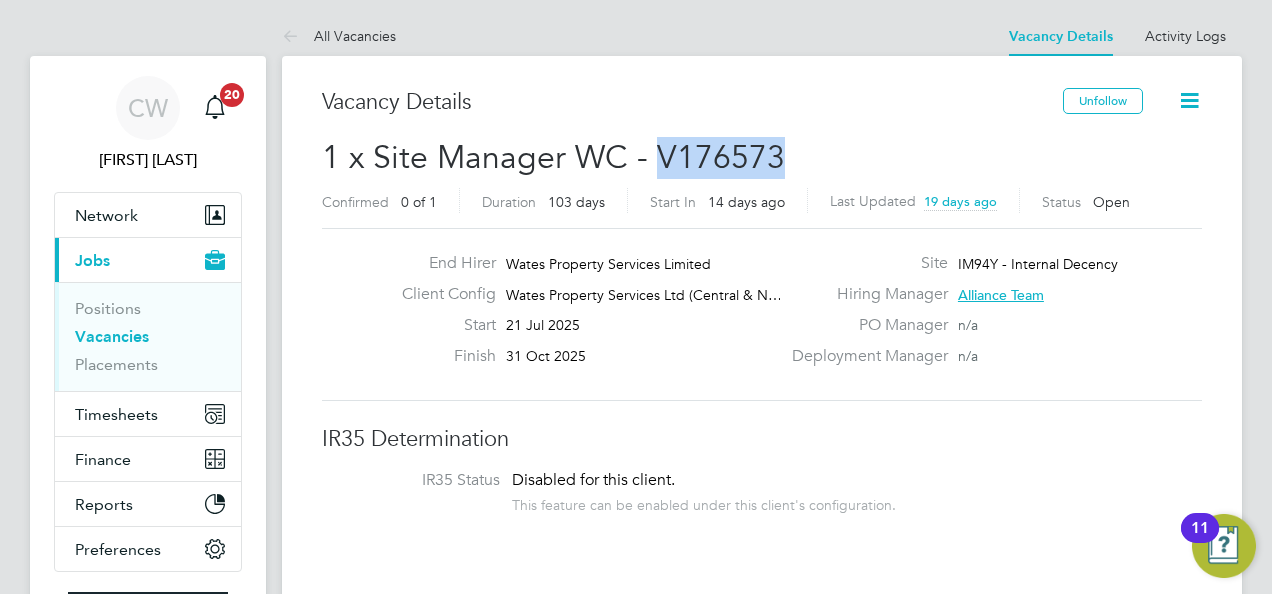 drag, startPoint x: 662, startPoint y: 154, endPoint x: 837, endPoint y: 156, distance: 175.01143 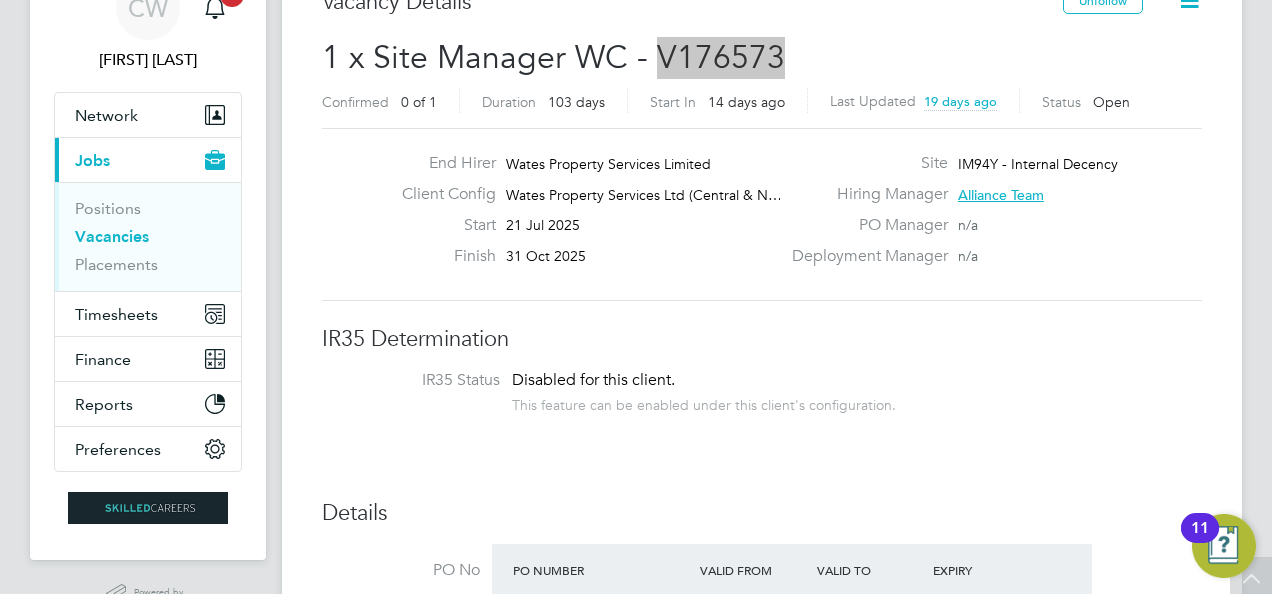 scroll, scrollTop: 0, scrollLeft: 0, axis: both 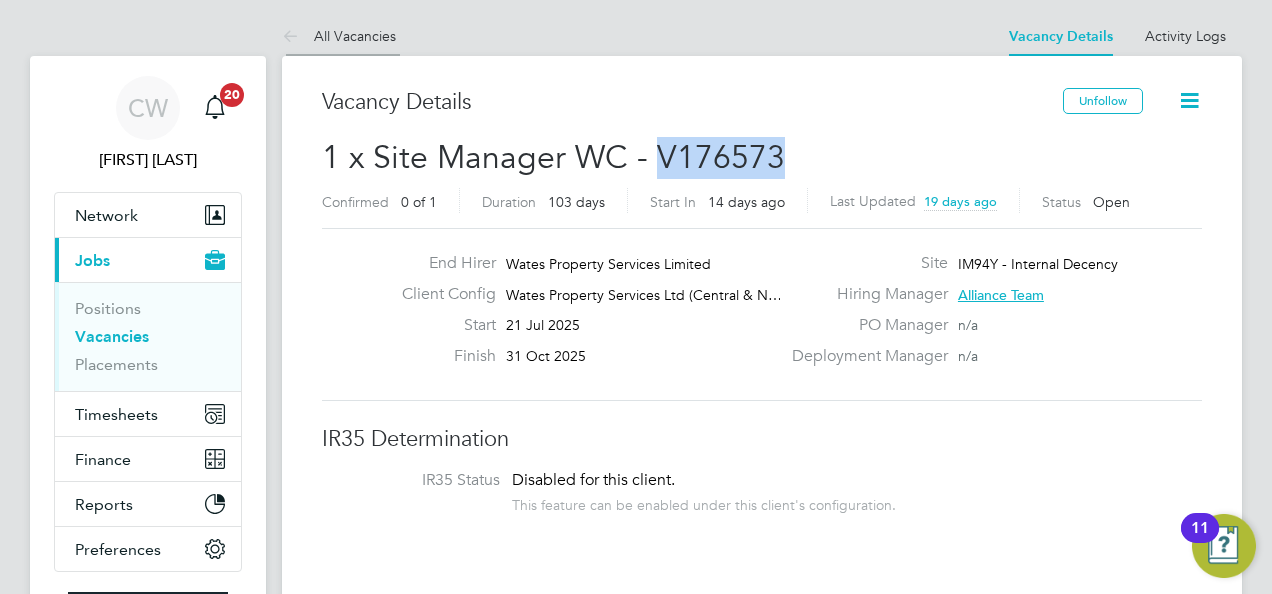 click on "All Vacancies" at bounding box center (339, 36) 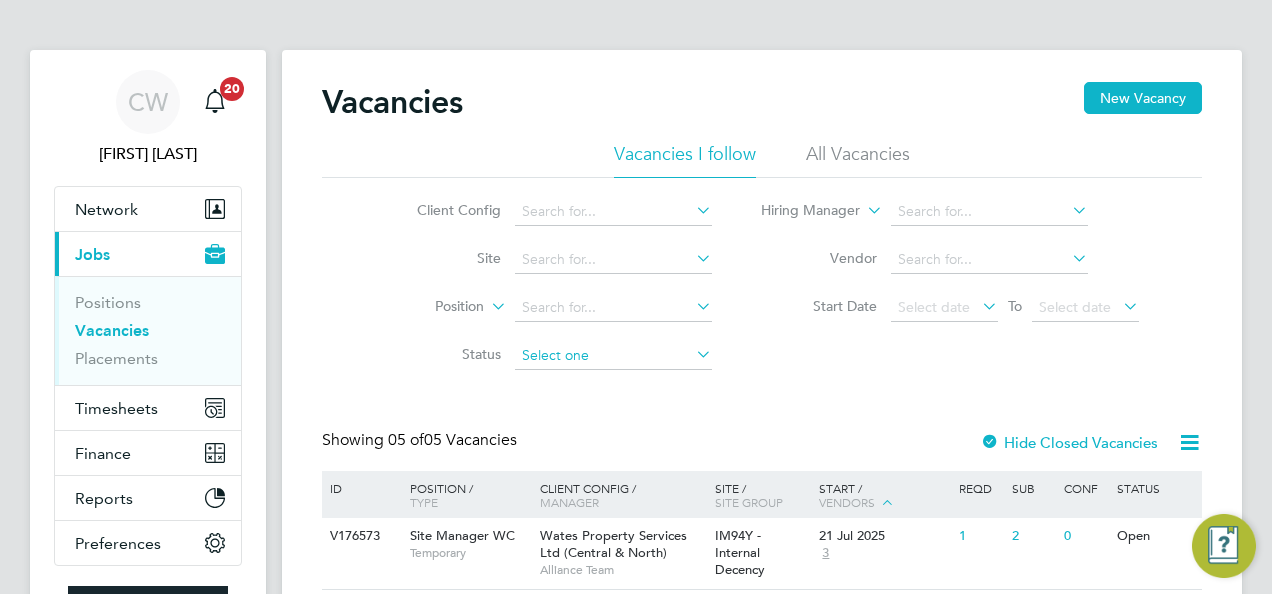 scroll, scrollTop: 400, scrollLeft: 0, axis: vertical 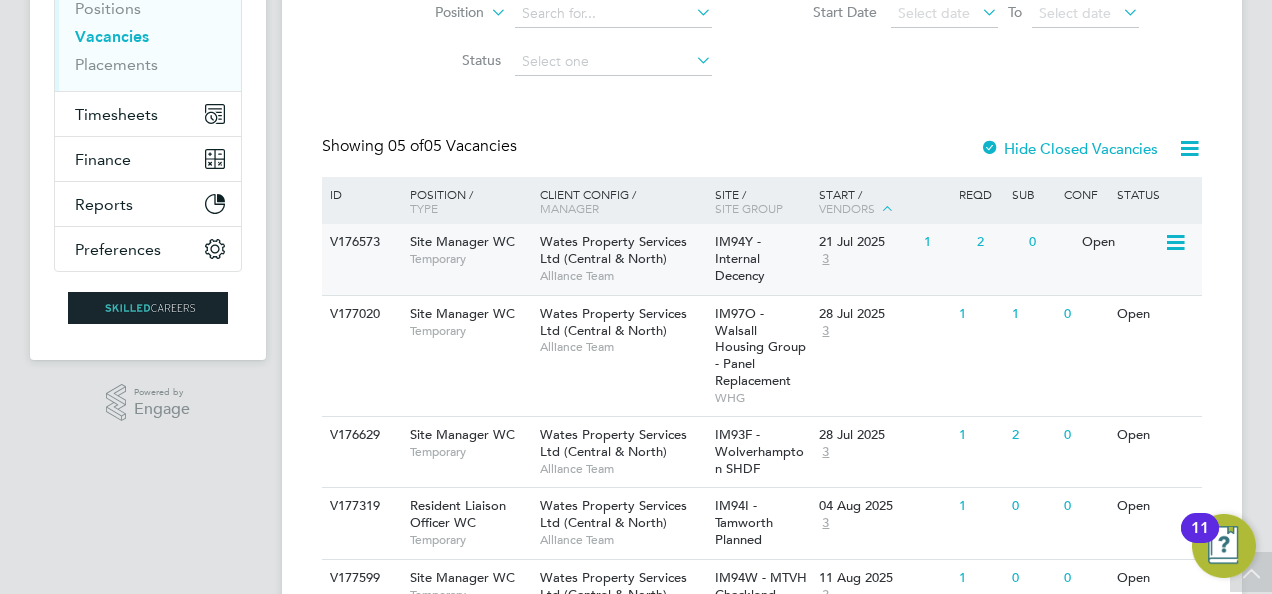 click on "Wates Property Services Ltd (Central & North)   Alliance Team" 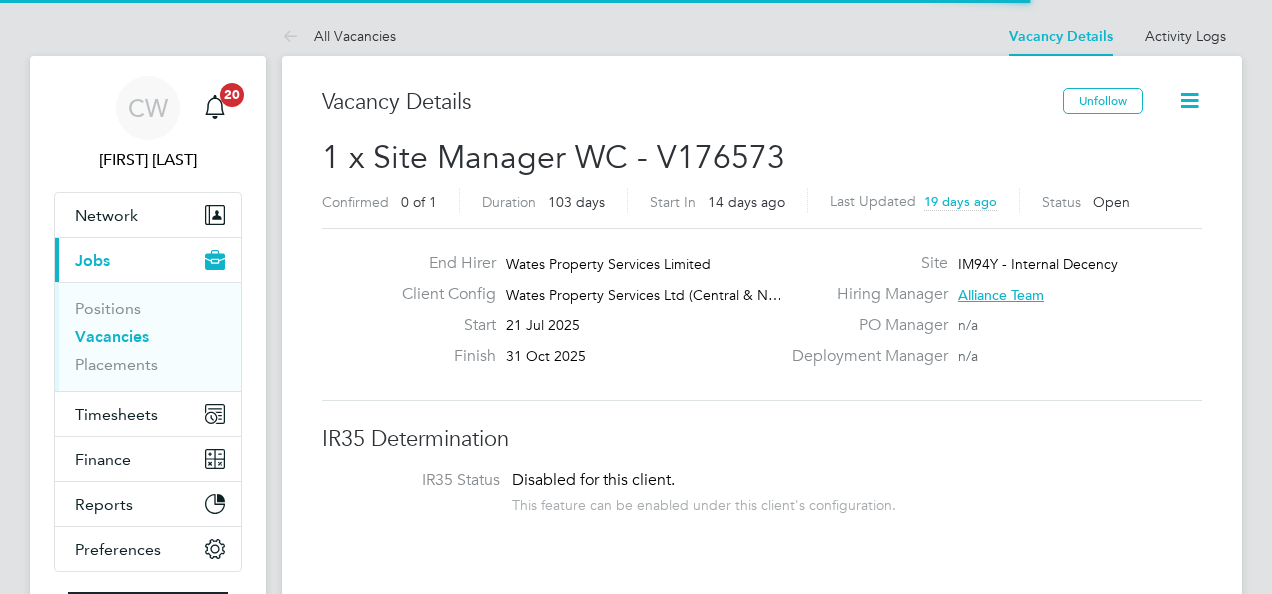 scroll, scrollTop: 495, scrollLeft: 0, axis: vertical 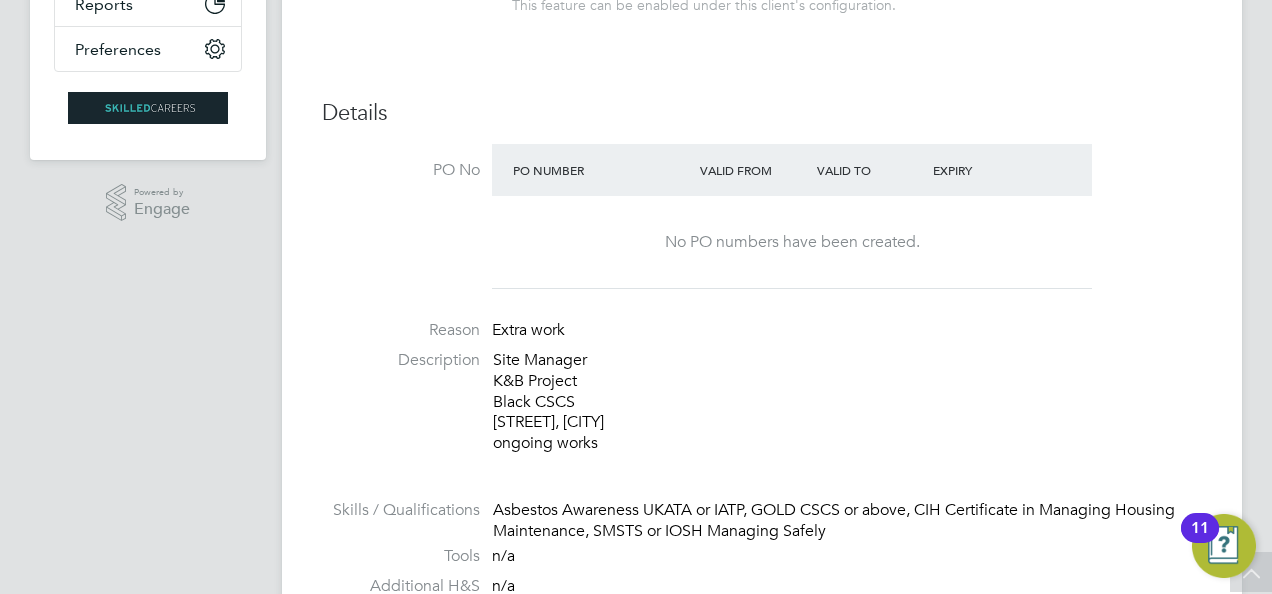 click on "Site Manager
K&B Project
Black CSCS
Shaw Road, Wolves
ongoing works" 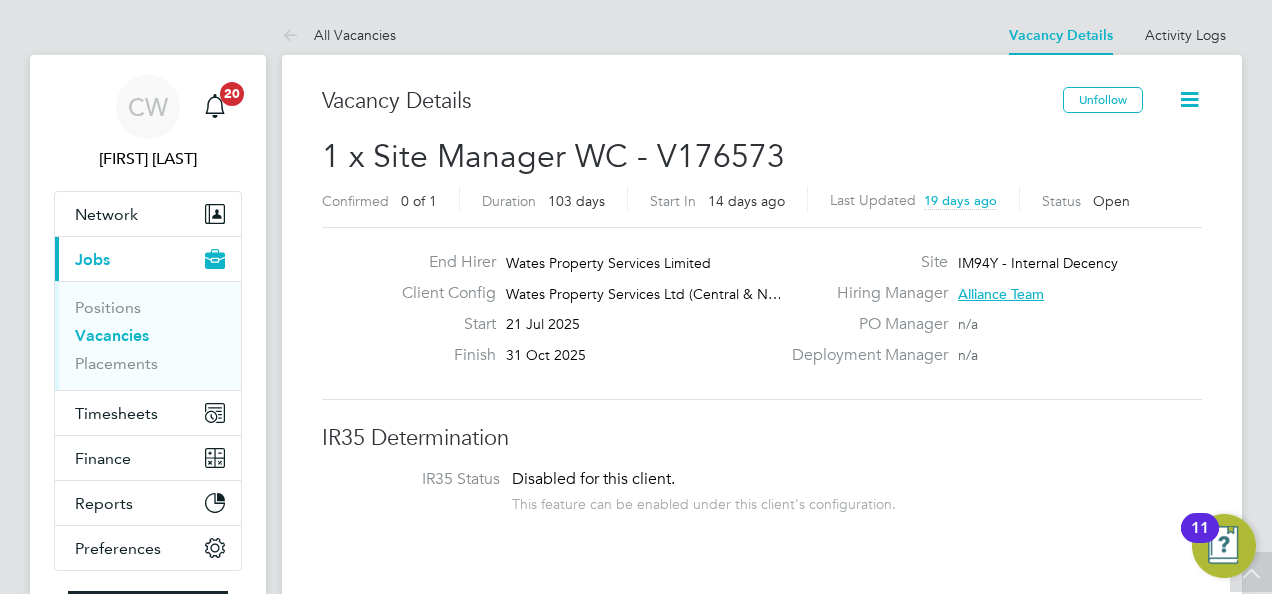 scroll, scrollTop: 0, scrollLeft: 0, axis: both 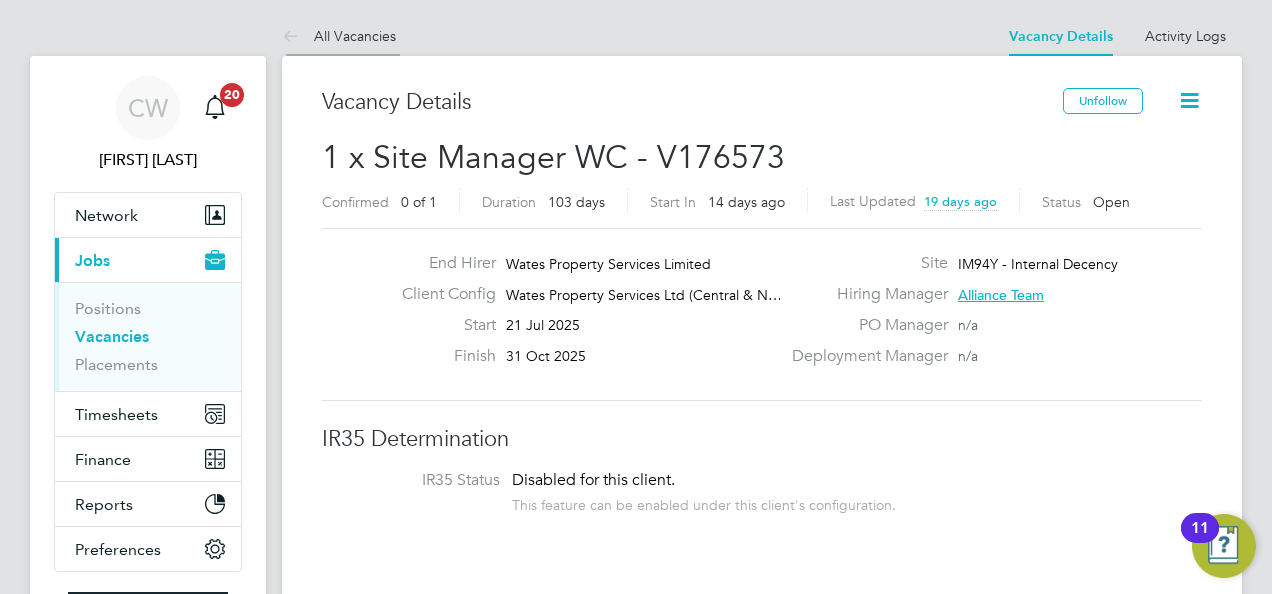 click on "All Vacancies" at bounding box center [339, 36] 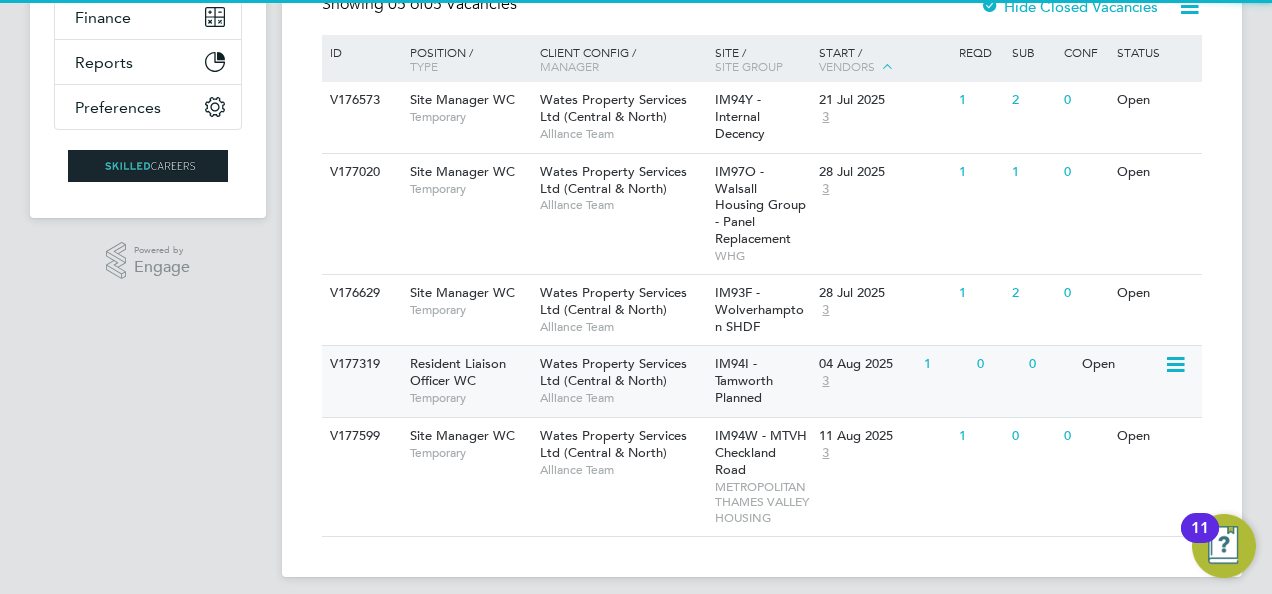 scroll, scrollTop: 452, scrollLeft: 0, axis: vertical 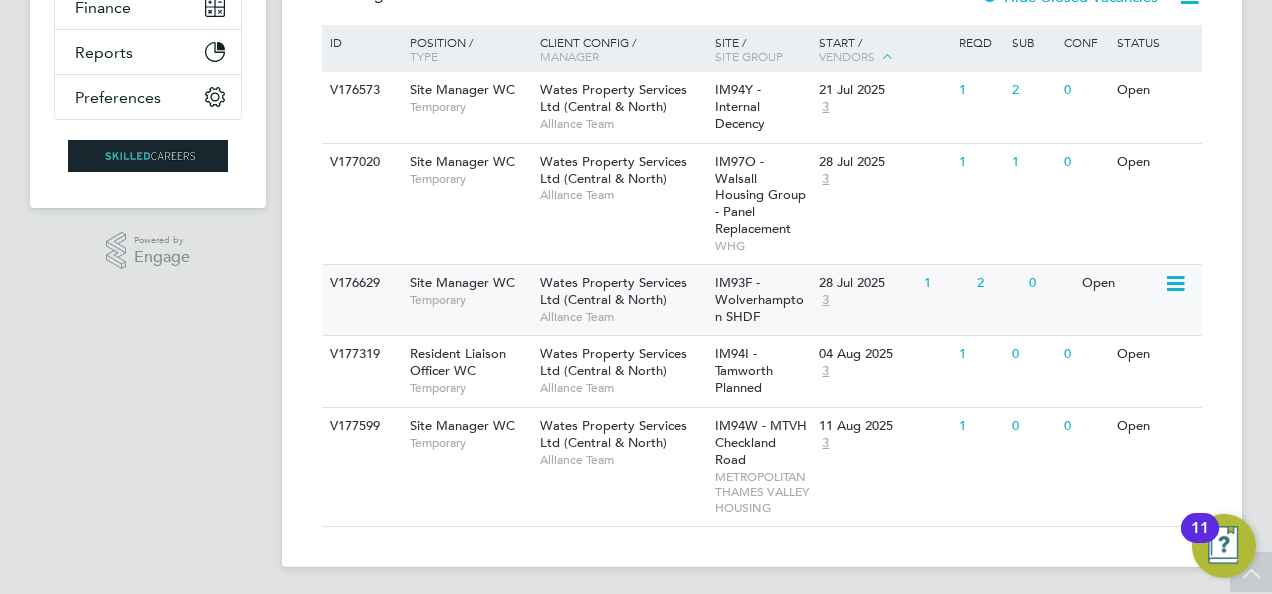 click on "Alliance Team" 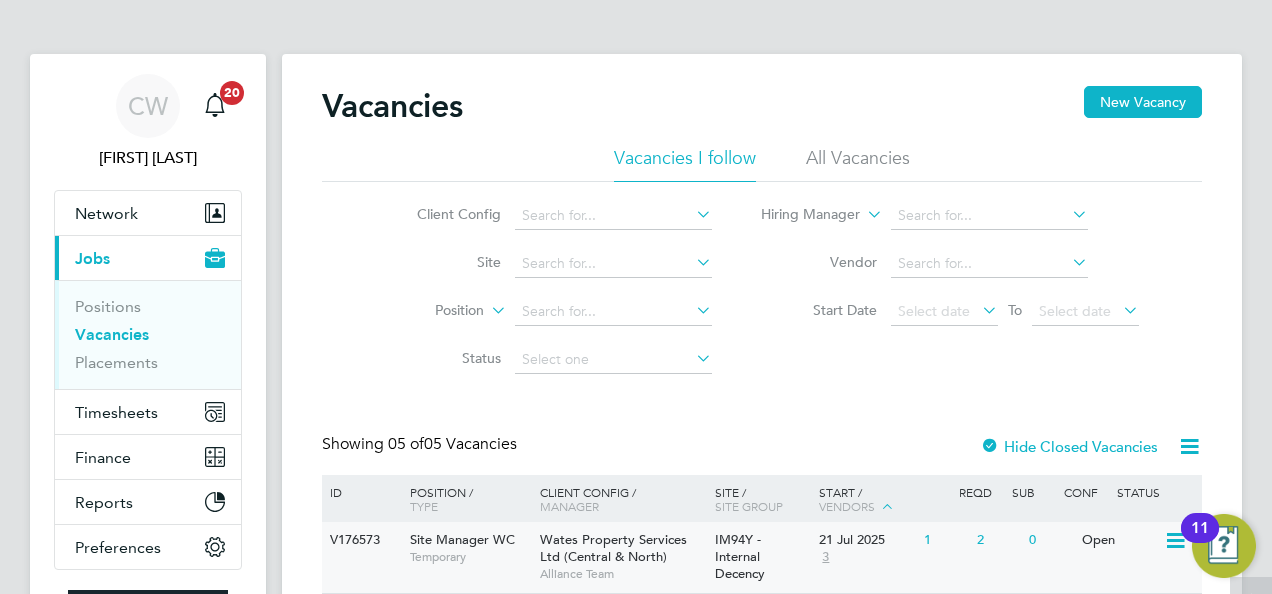 scroll, scrollTop: 0, scrollLeft: 0, axis: both 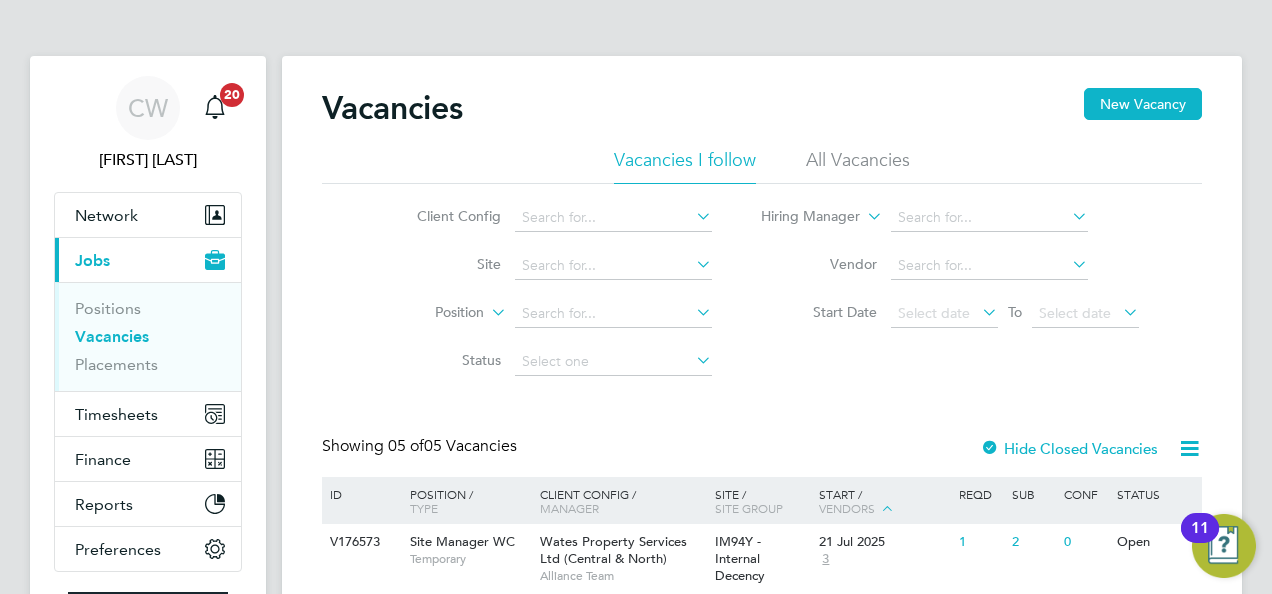 click on "All Vacancies" 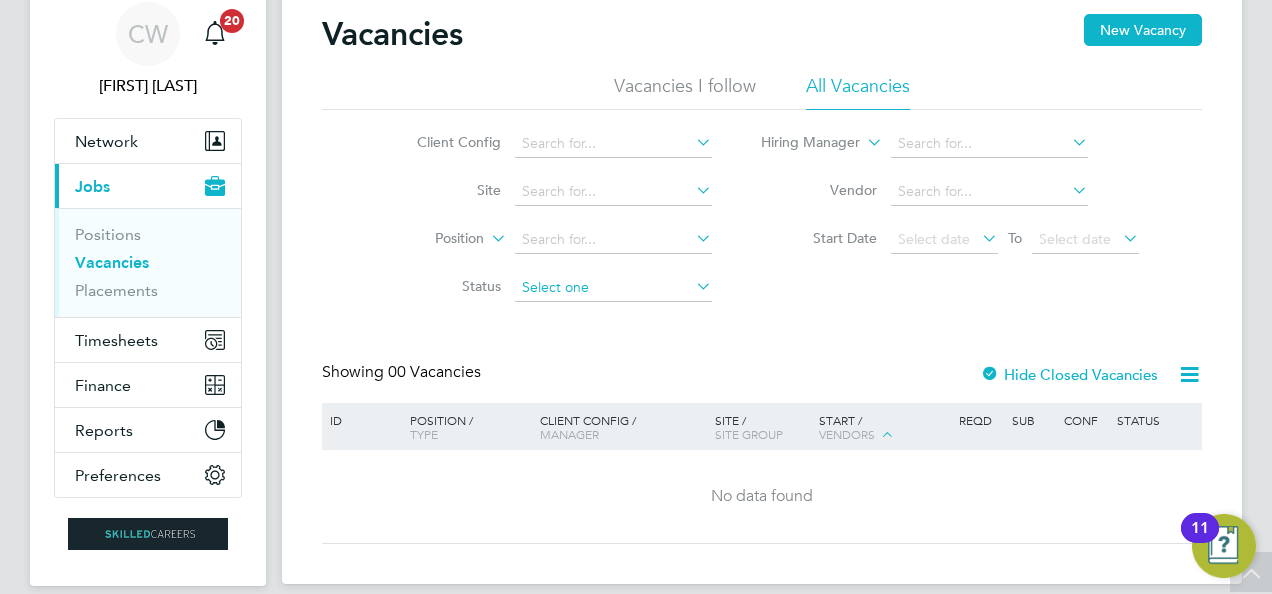 scroll, scrollTop: 0, scrollLeft: 0, axis: both 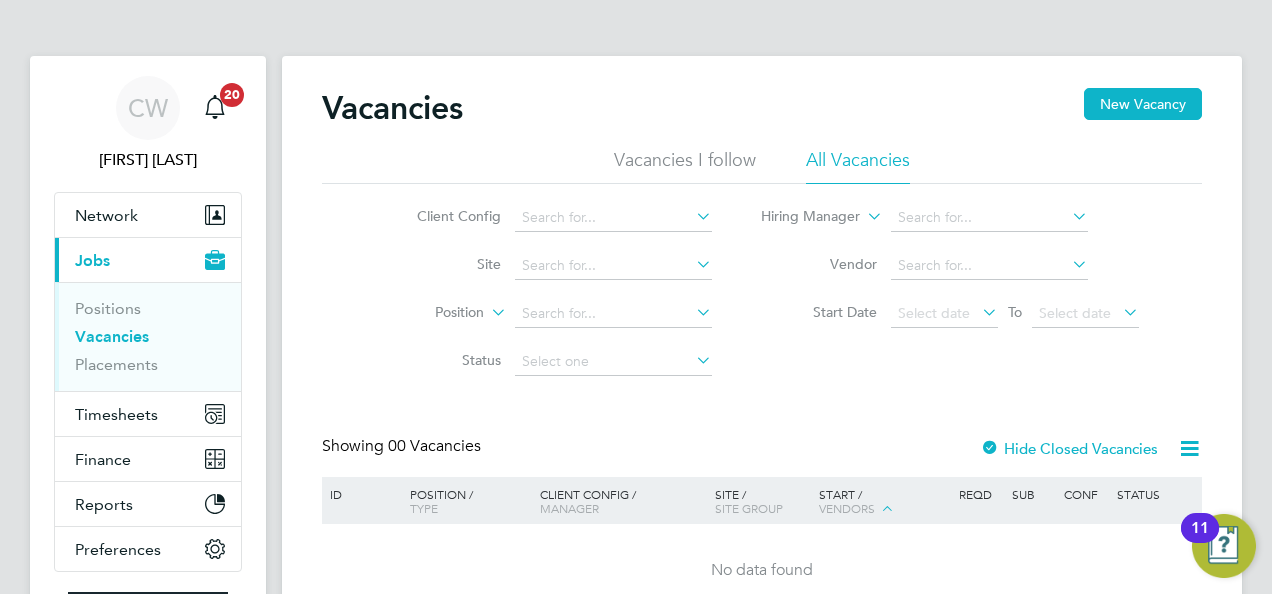click on "All Vacancies" 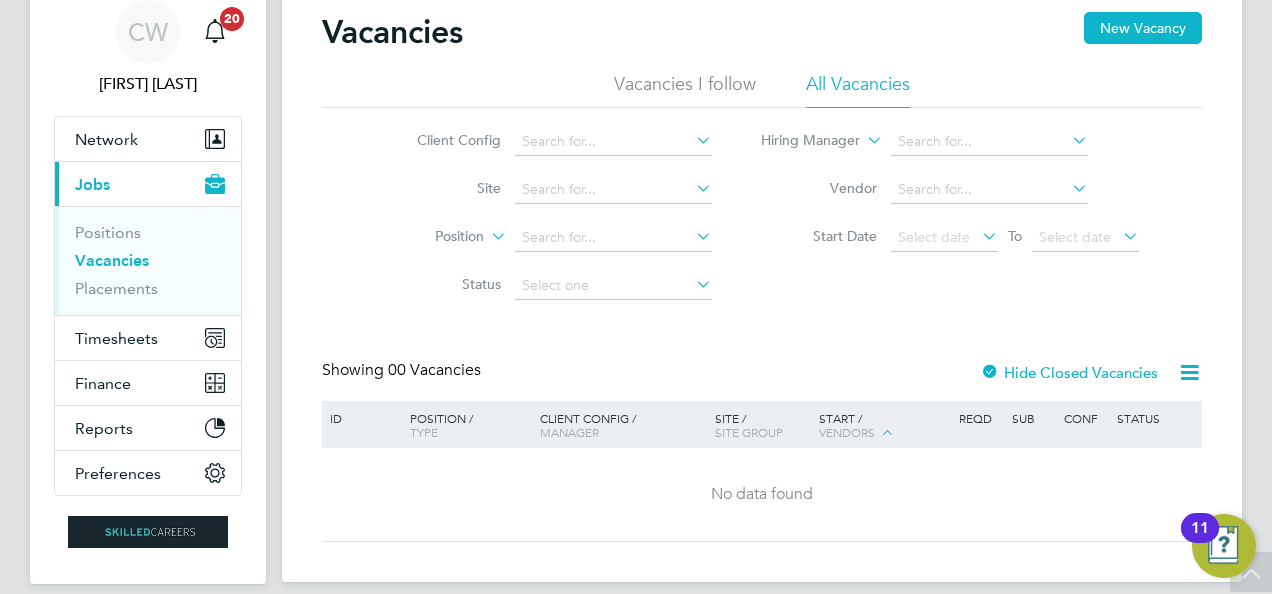 scroll, scrollTop: 0, scrollLeft: 0, axis: both 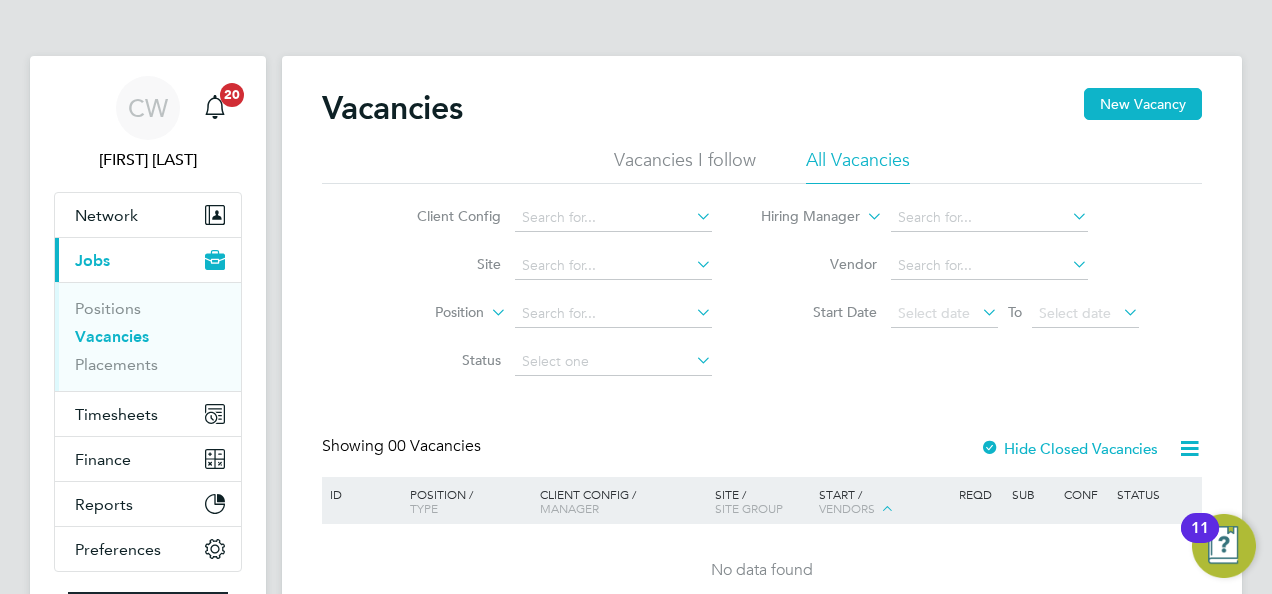 click on "Vacancies I follow" 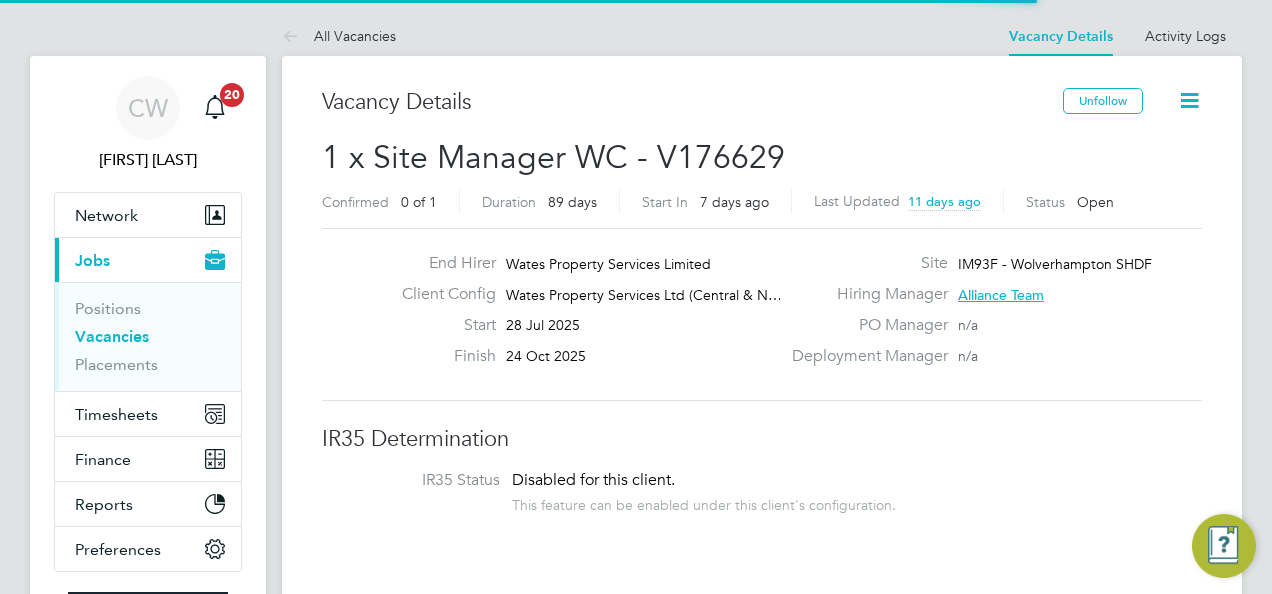 scroll, scrollTop: 0, scrollLeft: 0, axis: both 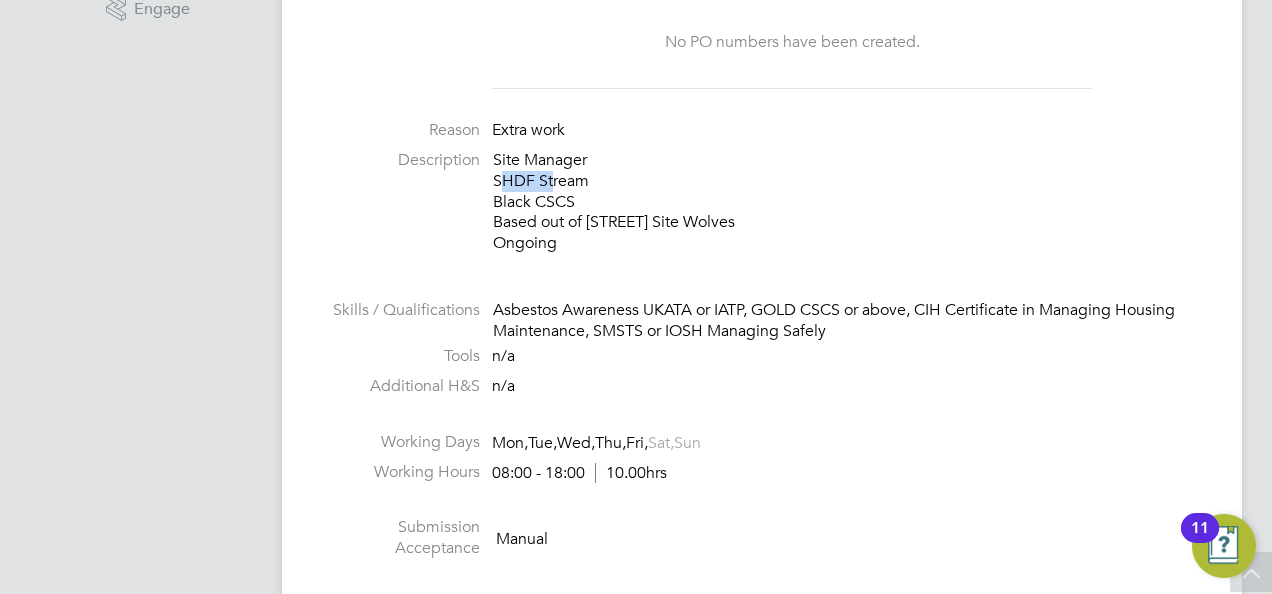 drag, startPoint x: 492, startPoint y: 181, endPoint x: 544, endPoint y: 172, distance: 52.773098 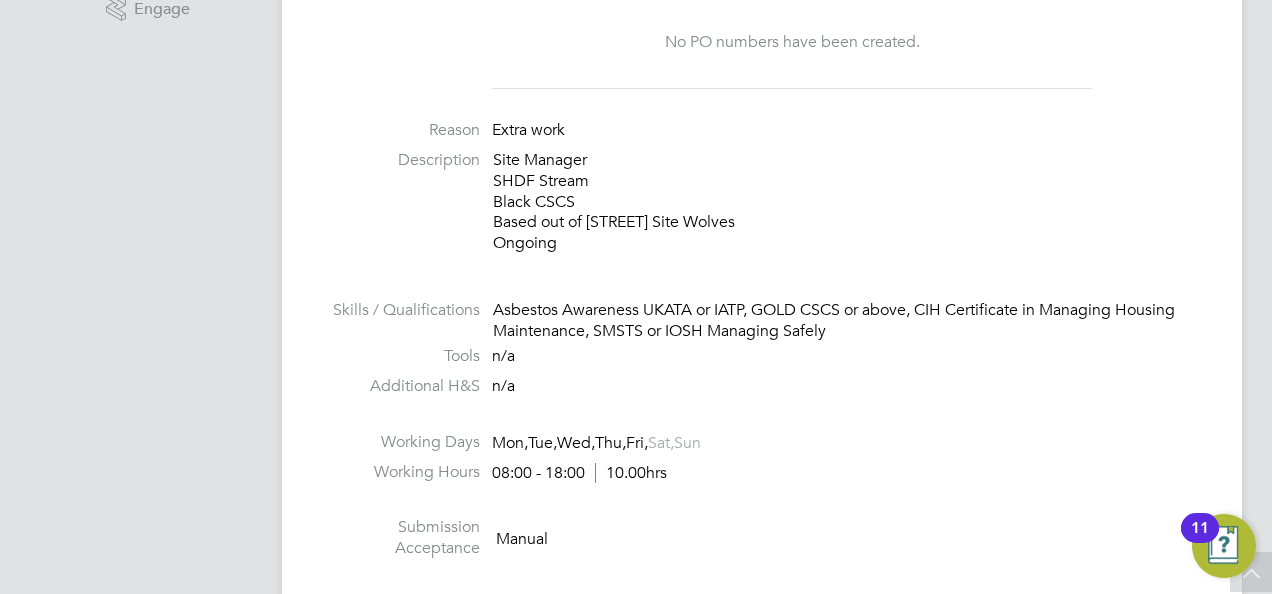 drag, startPoint x: 544, startPoint y: 172, endPoint x: 846, endPoint y: 123, distance: 305.94934 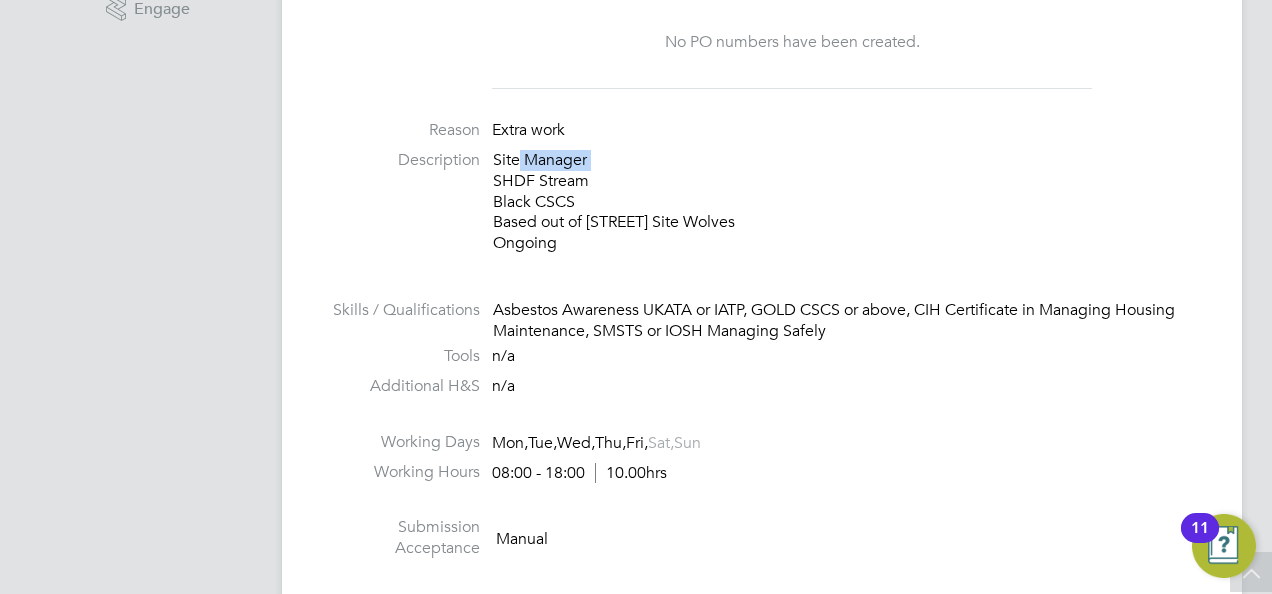 drag, startPoint x: 484, startPoint y: 173, endPoint x: 518, endPoint y: 168, distance: 34.36568 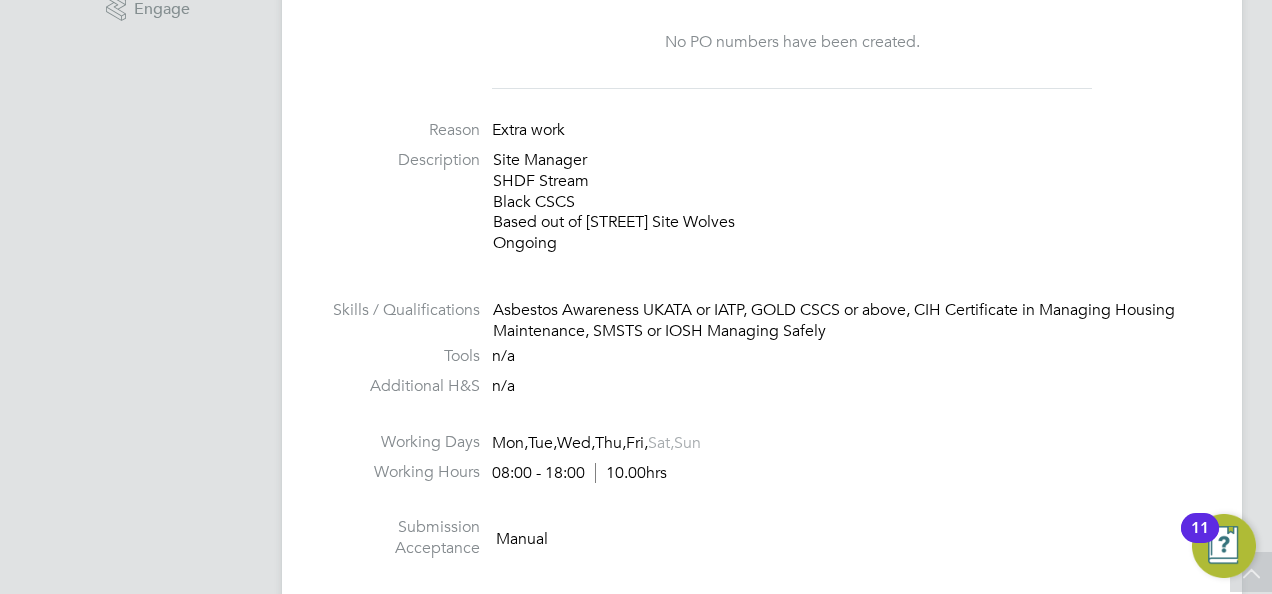 drag, startPoint x: 518, startPoint y: 168, endPoint x: 521, endPoint y: 188, distance: 20.22375 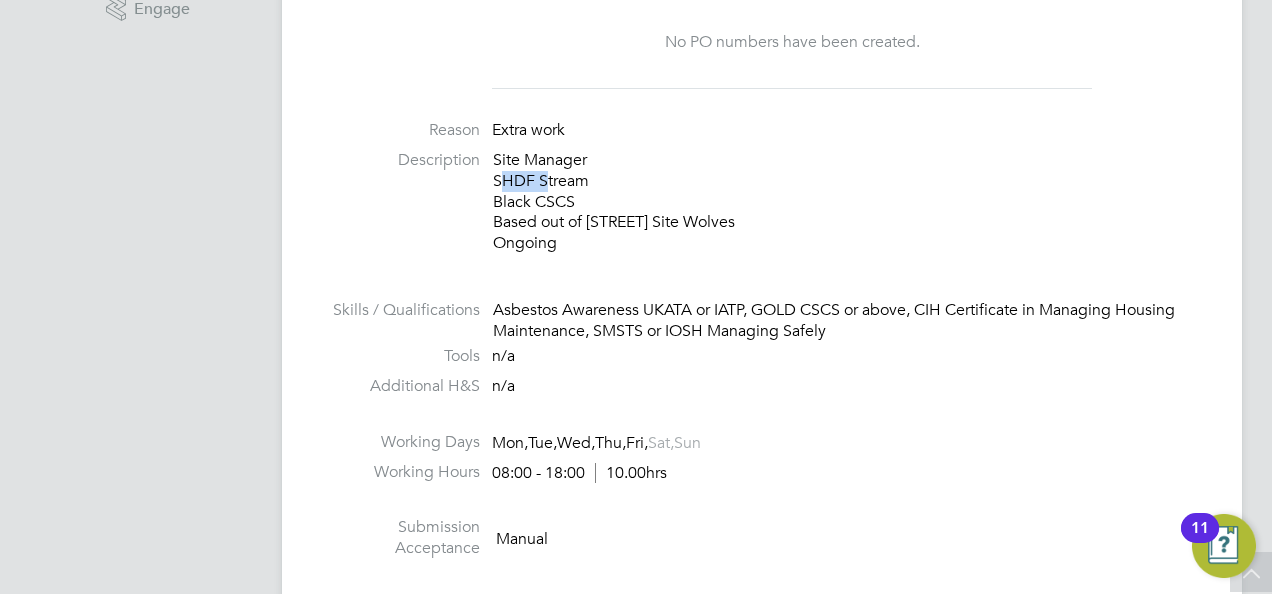 drag, startPoint x: 488, startPoint y: 185, endPoint x: 537, endPoint y: 177, distance: 49.648766 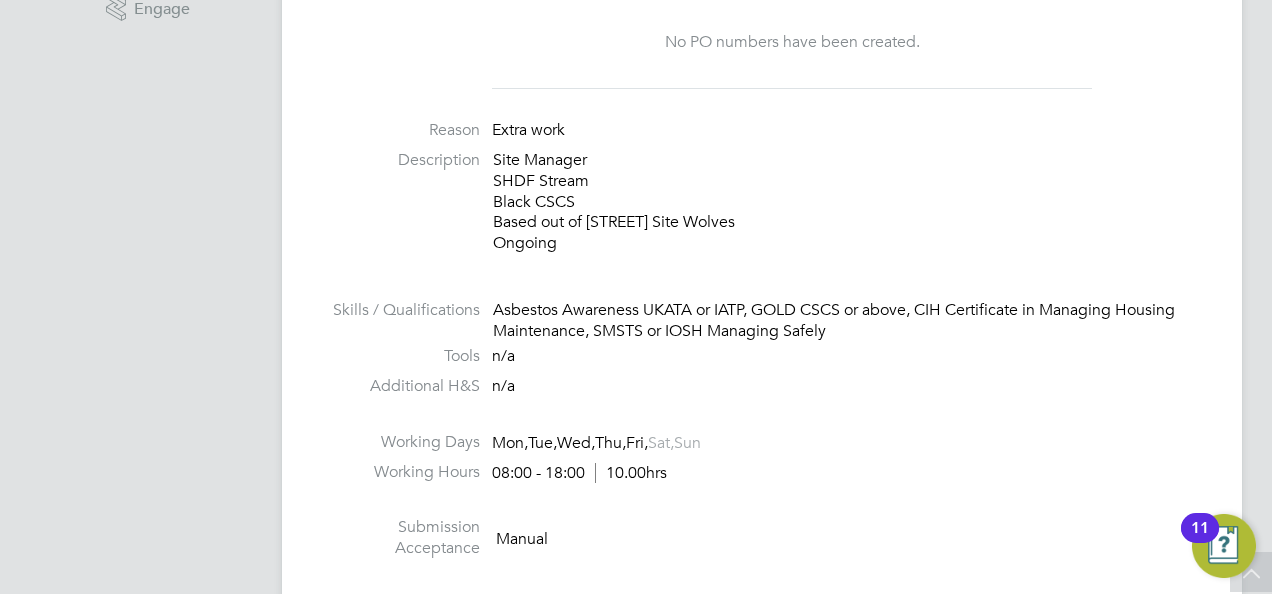 drag, startPoint x: 537, startPoint y: 177, endPoint x: 747, endPoint y: 177, distance: 210 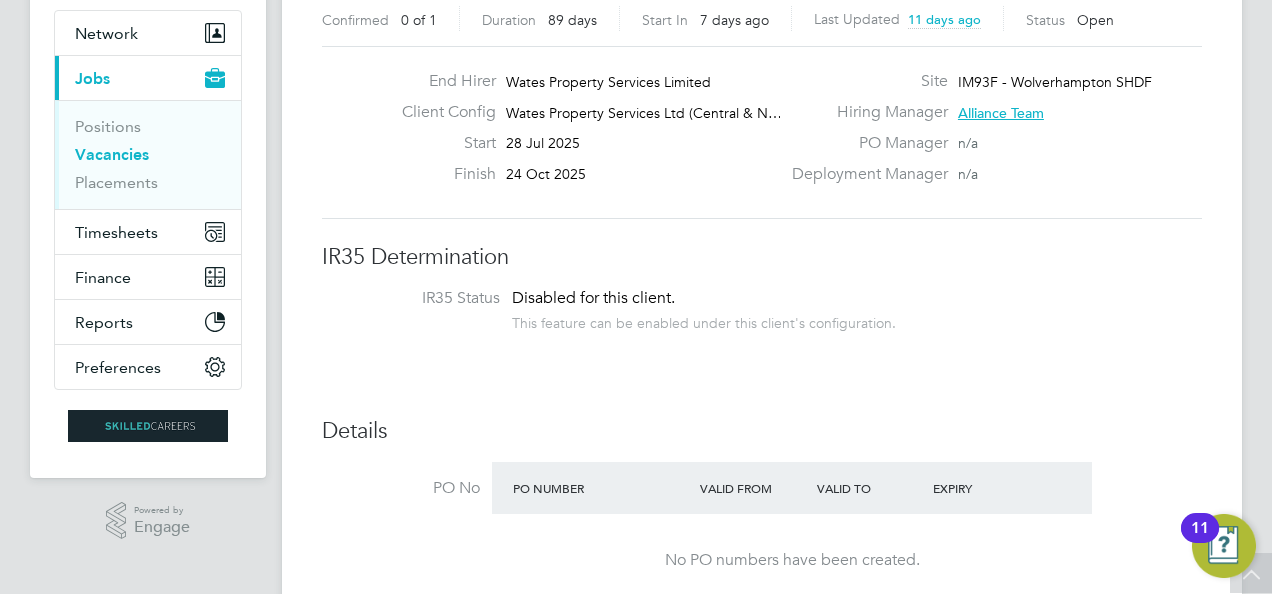 scroll, scrollTop: 0, scrollLeft: 0, axis: both 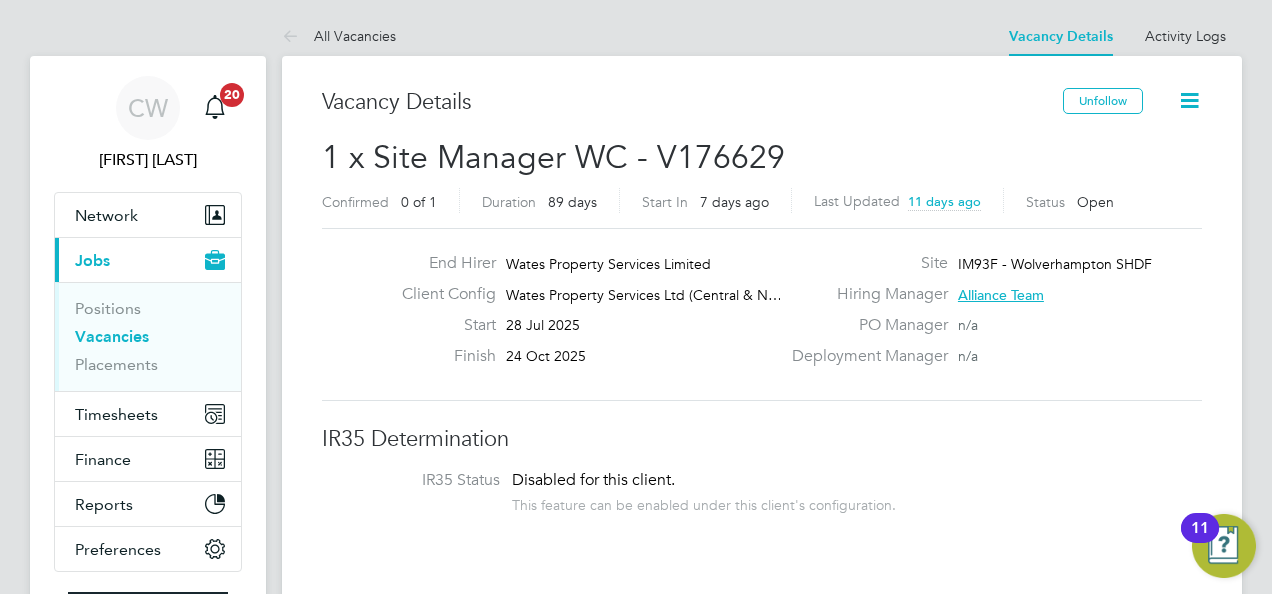 drag, startPoint x: 326, startPoint y: 24, endPoint x: 342, endPoint y: 42, distance: 24.083189 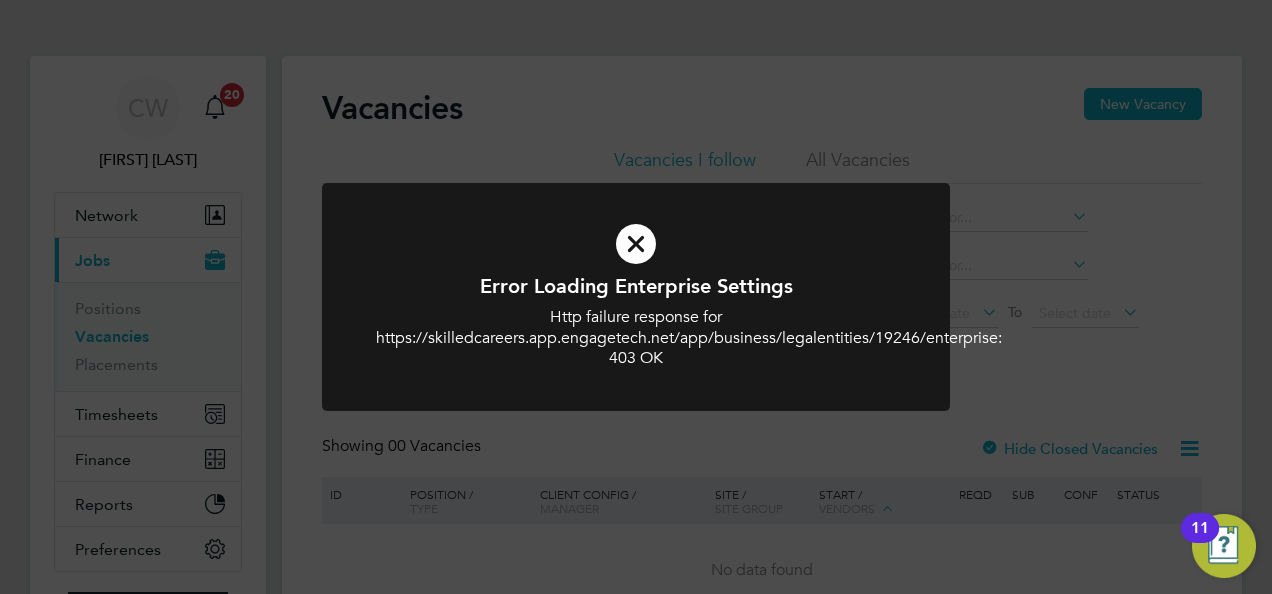click at bounding box center (636, 244) 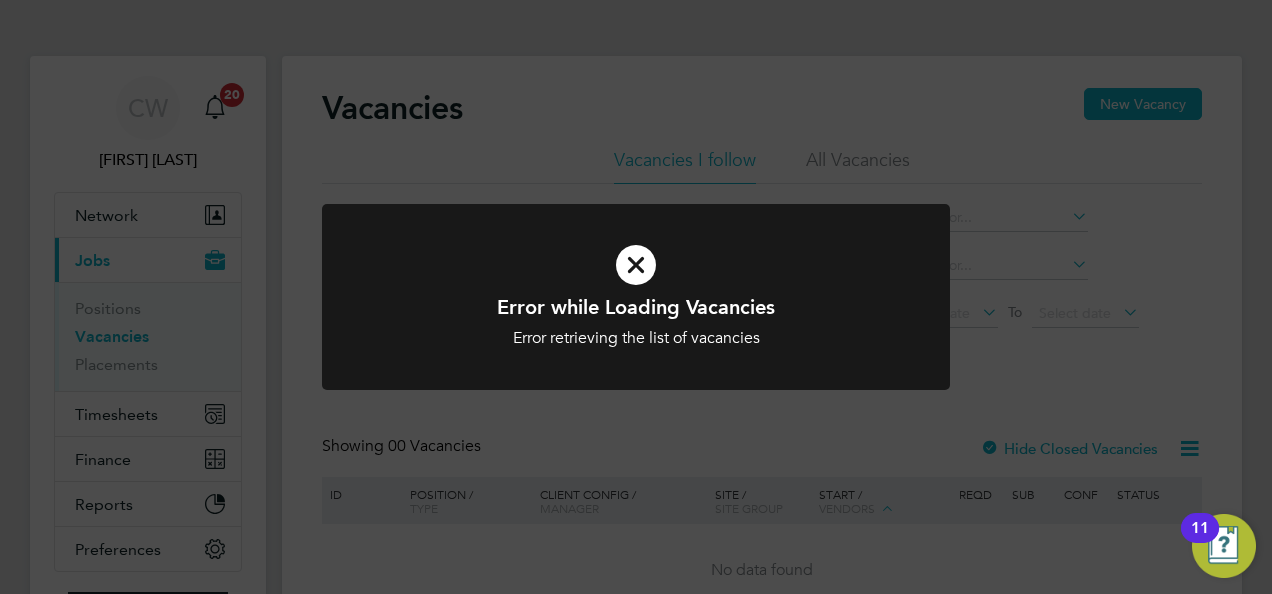 drag, startPoint x: 700, startPoint y: 316, endPoint x: 674, endPoint y: 315, distance: 26.019224 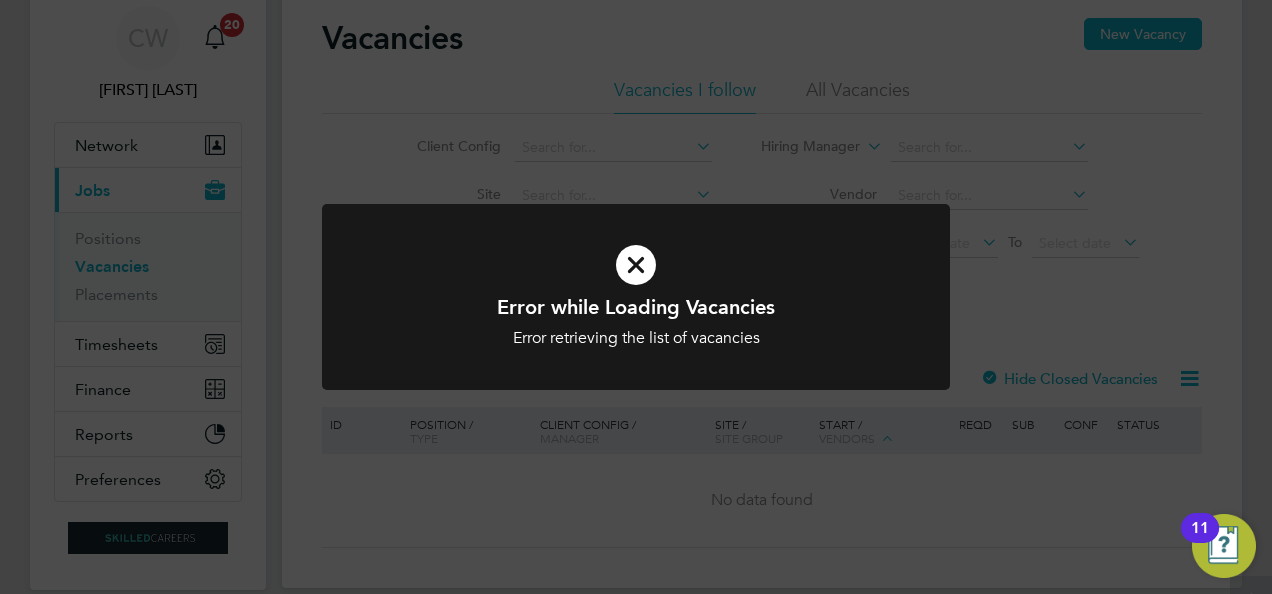 scroll, scrollTop: 0, scrollLeft: 0, axis: both 